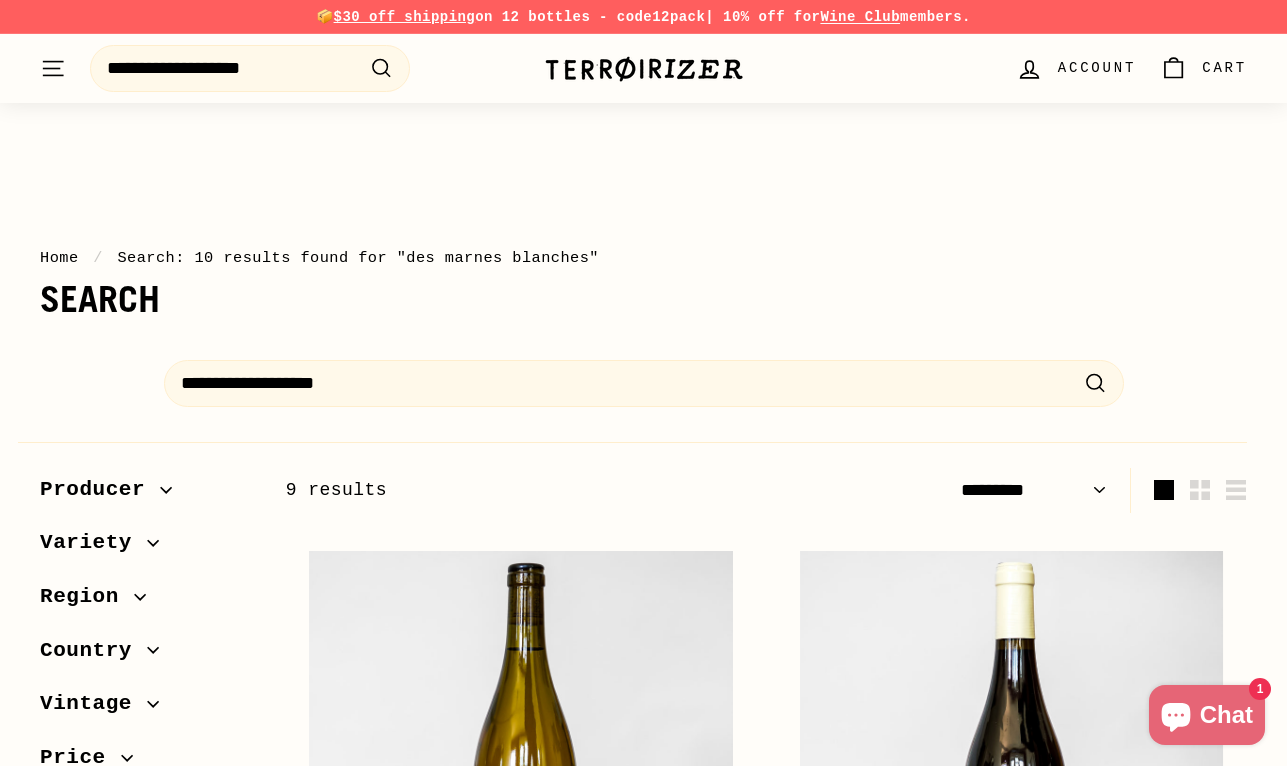 select on "*********" 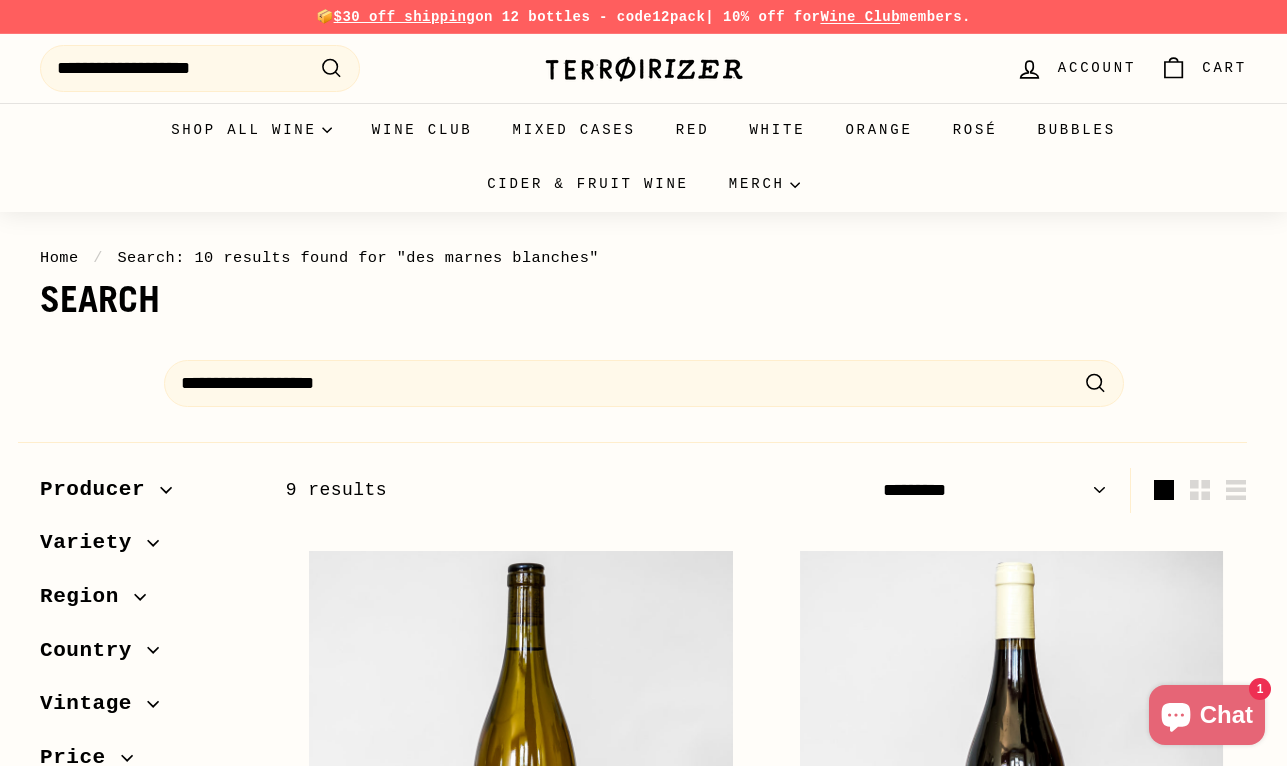 scroll, scrollTop: 0, scrollLeft: 0, axis: both 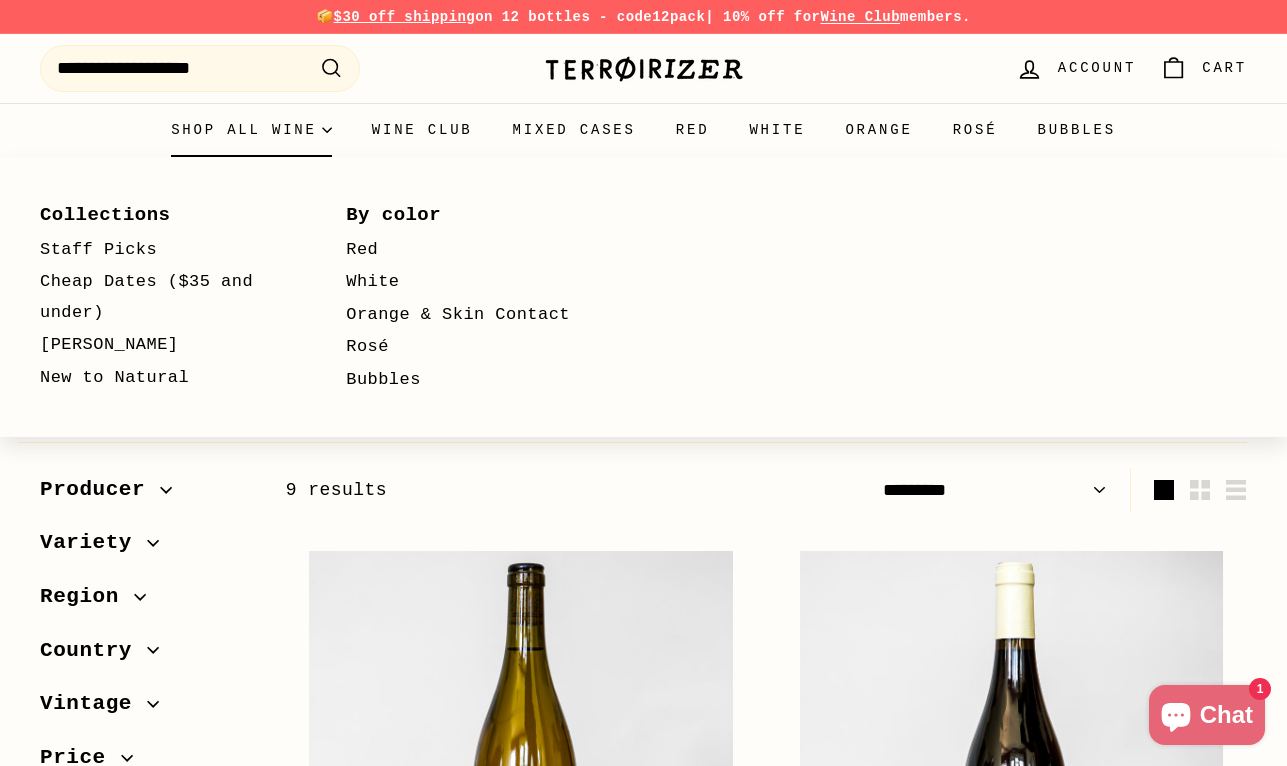 click on "Shop all wine" at bounding box center (251, 130) 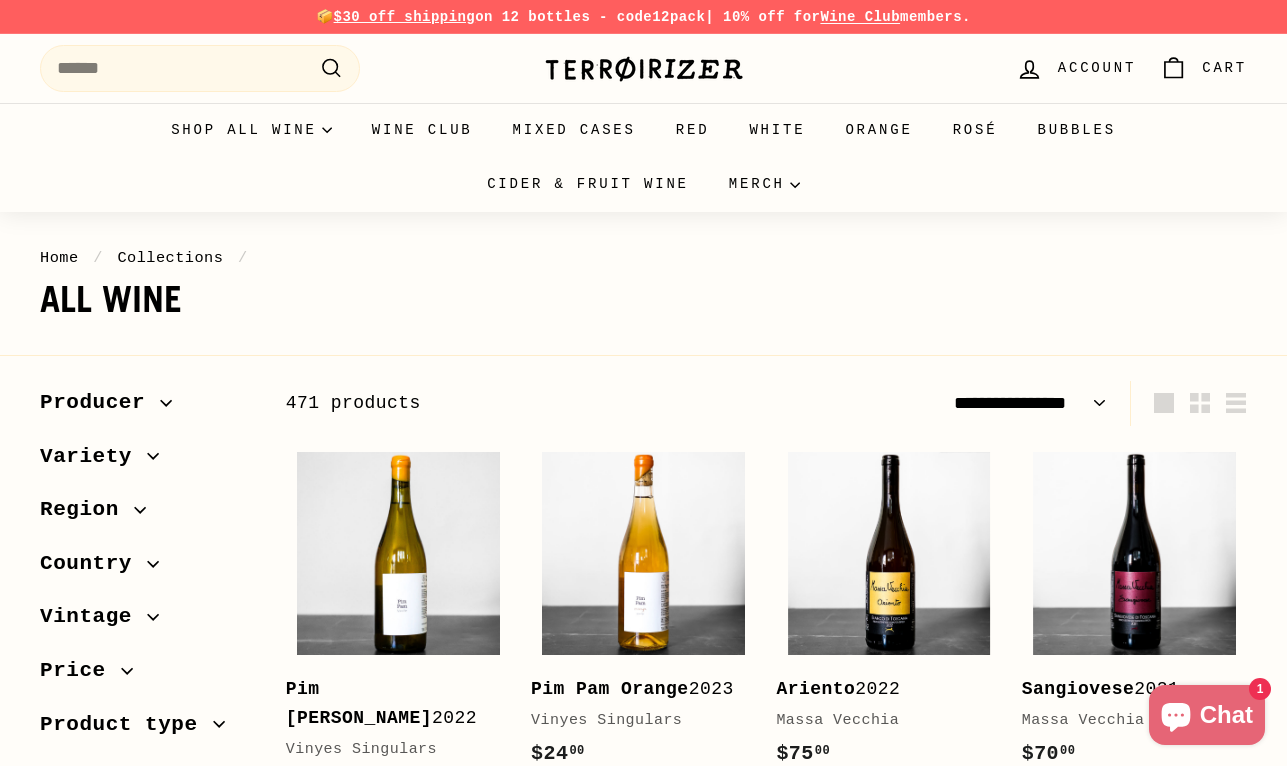 select on "**********" 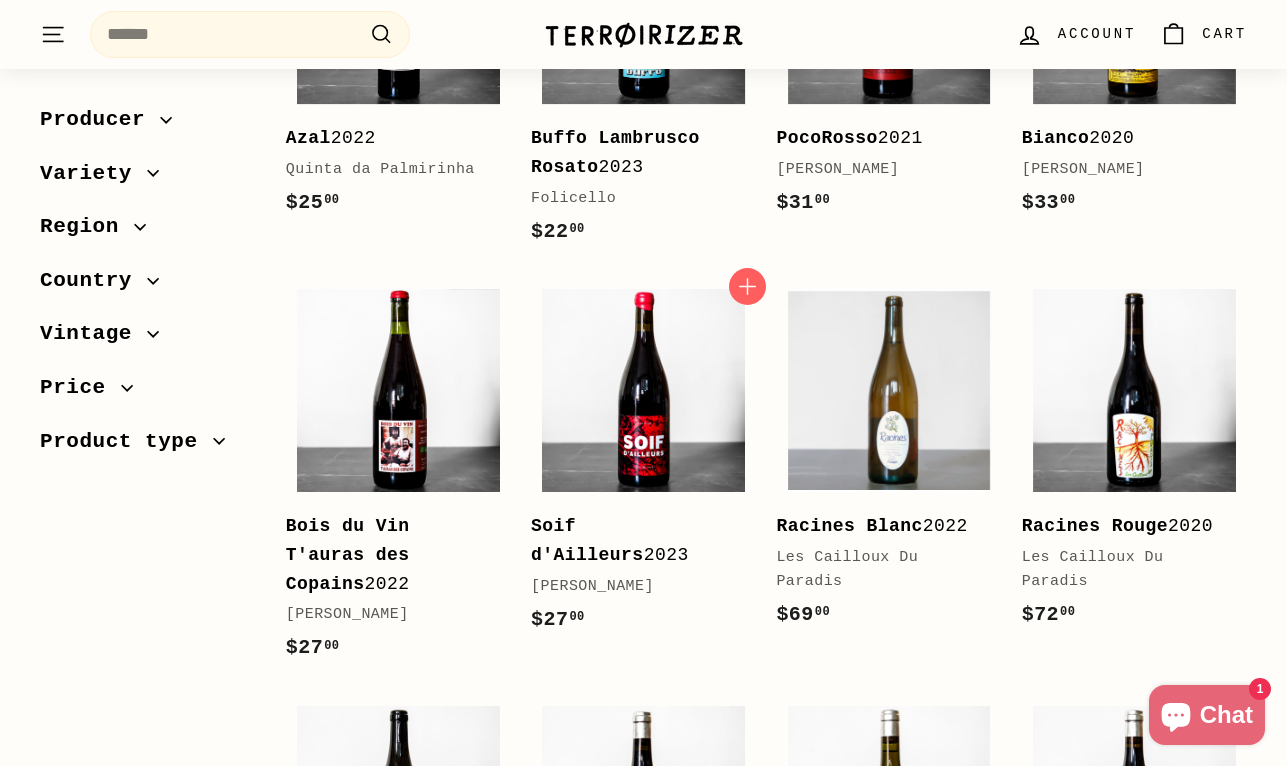 scroll, scrollTop: 2458, scrollLeft: 0, axis: vertical 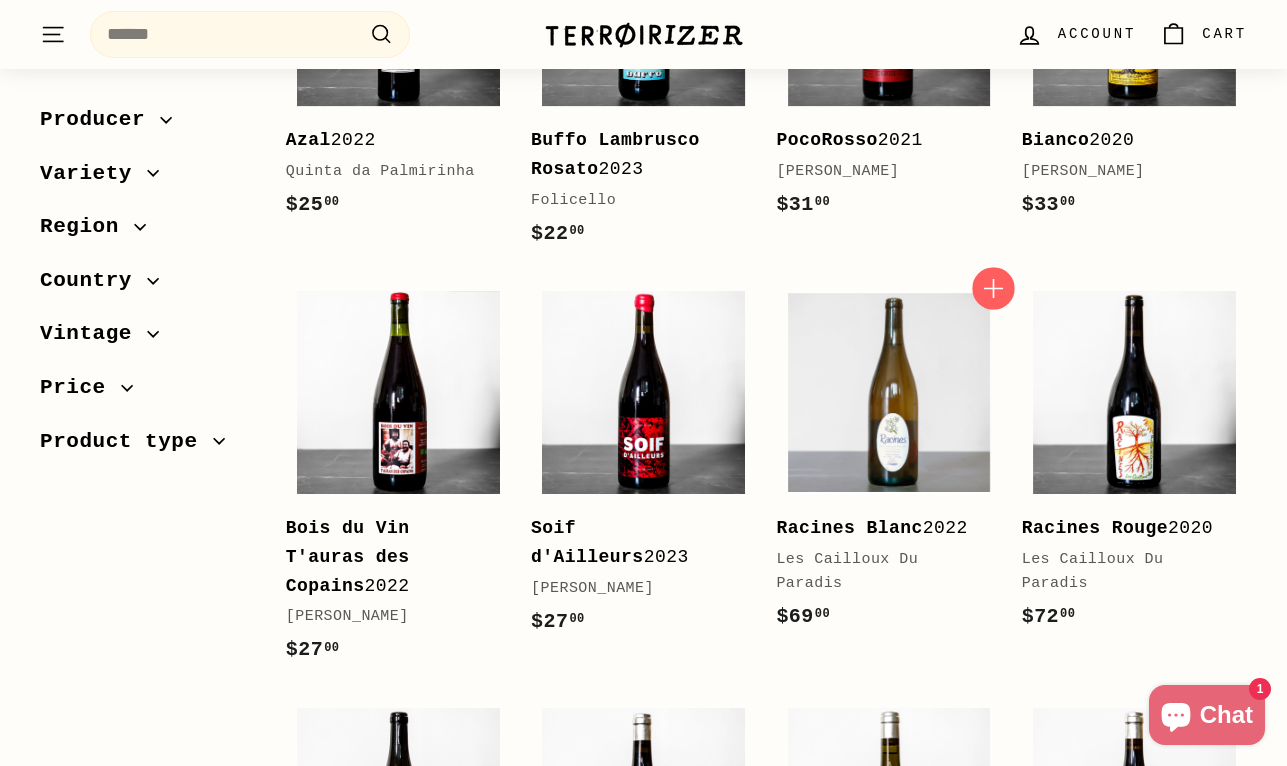 click 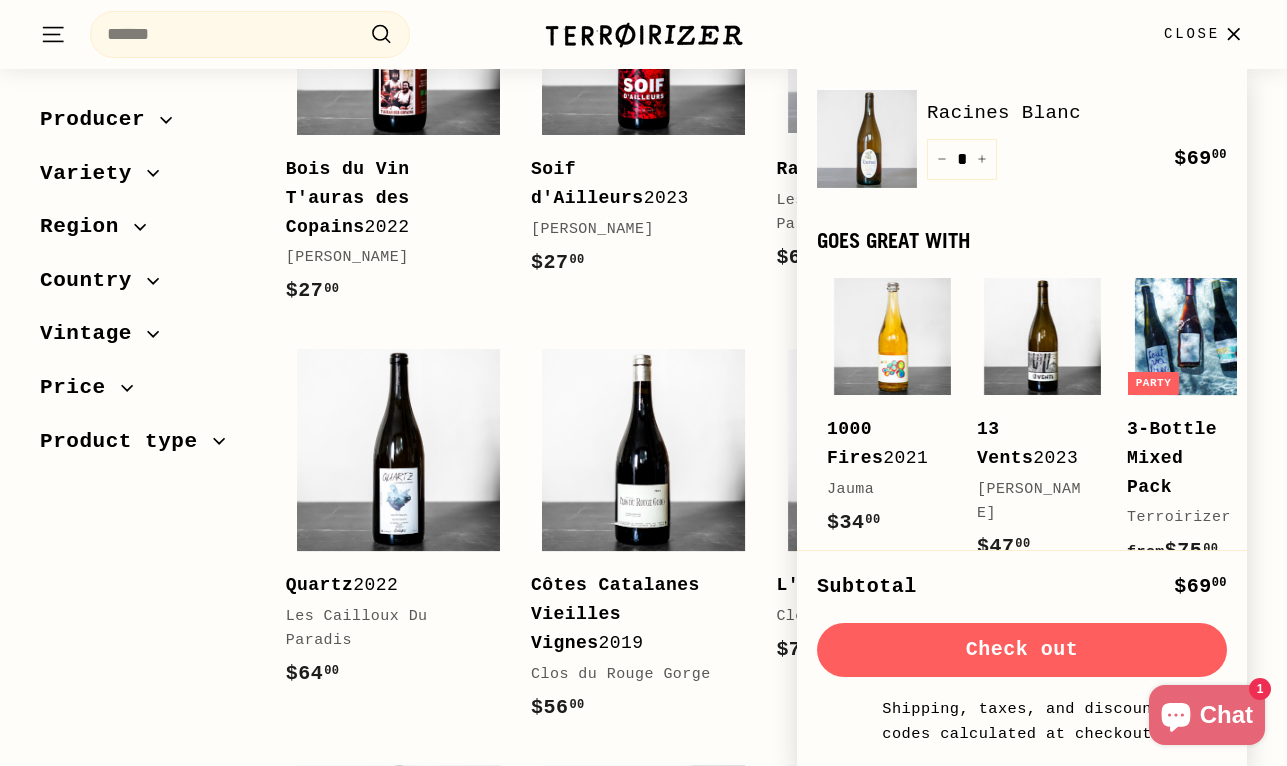 scroll, scrollTop: 2818, scrollLeft: 0, axis: vertical 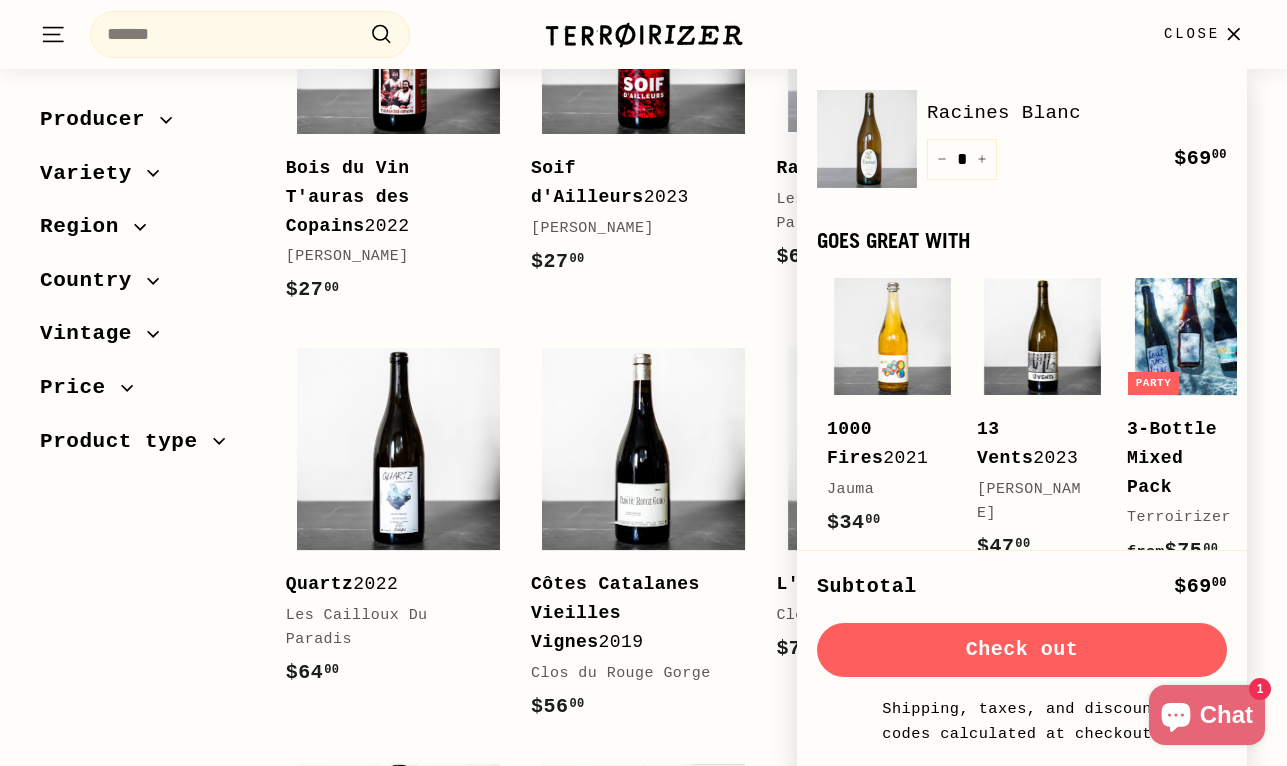 click 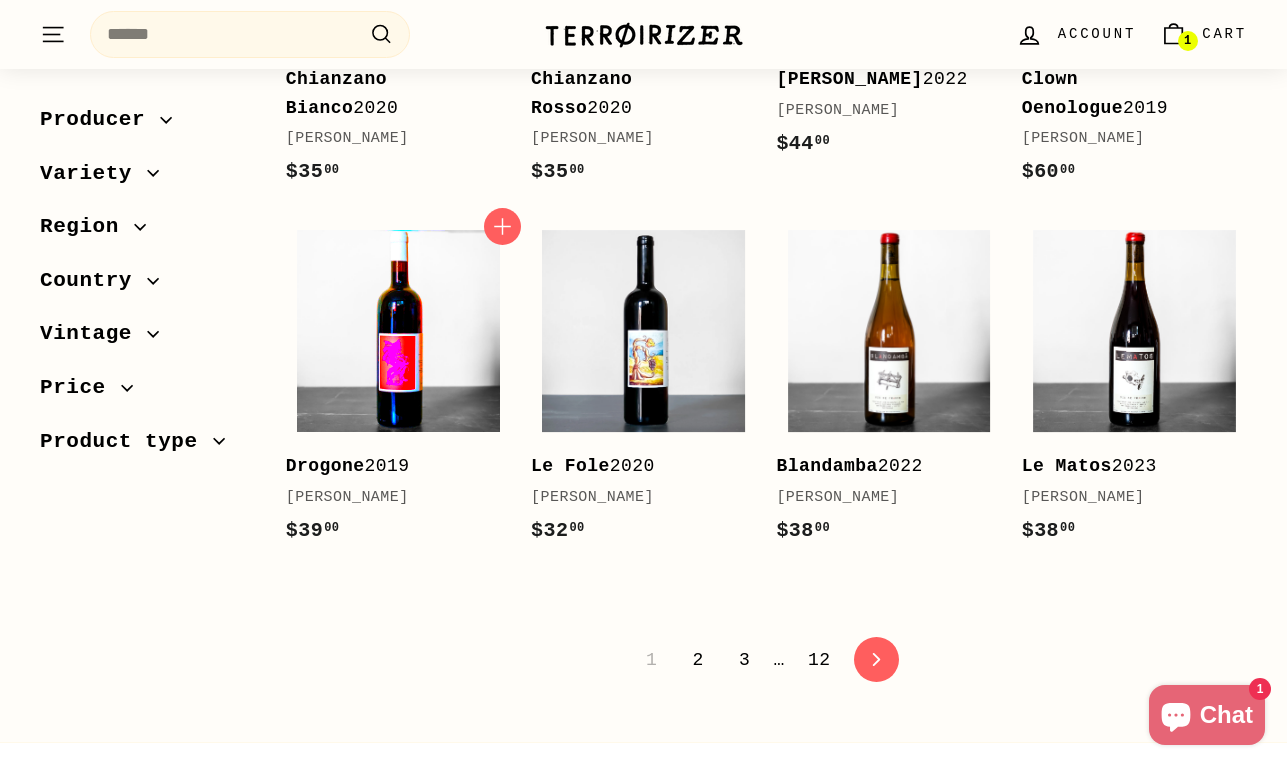 scroll, scrollTop: 3742, scrollLeft: 0, axis: vertical 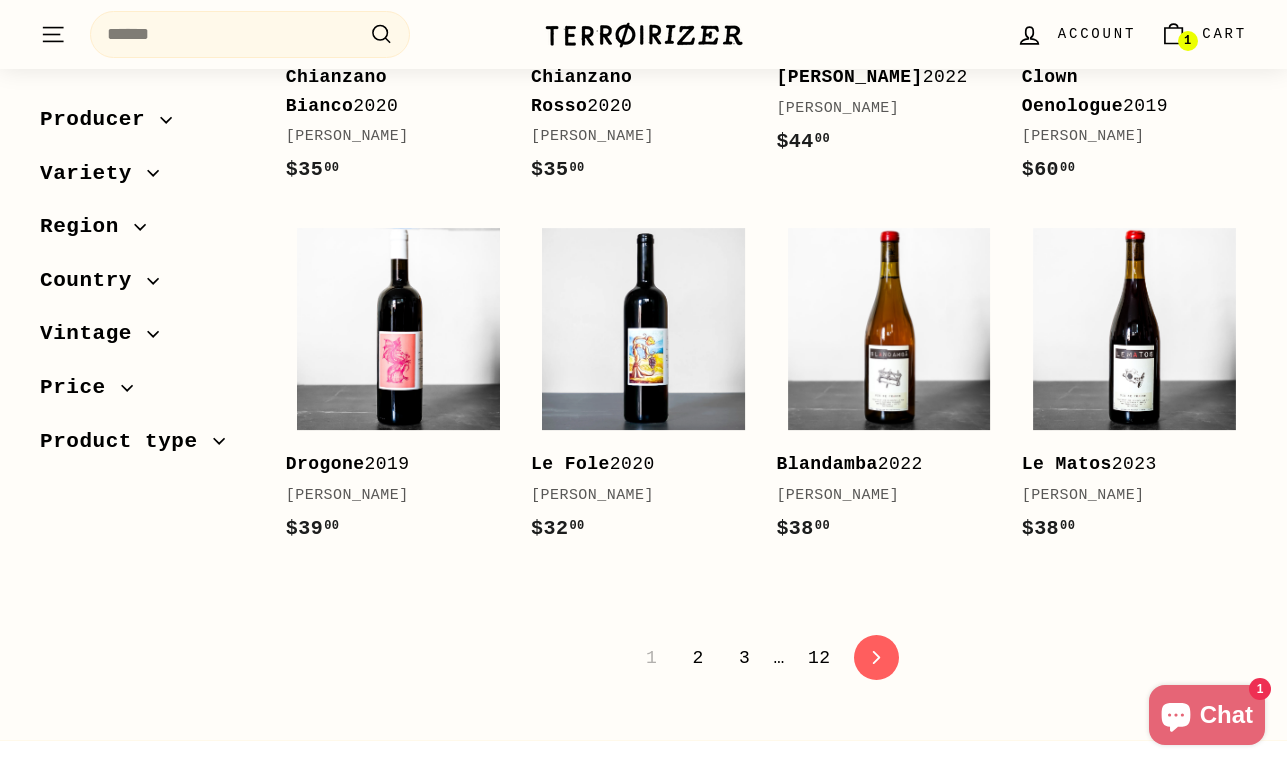 click on "2" at bounding box center [697, 658] 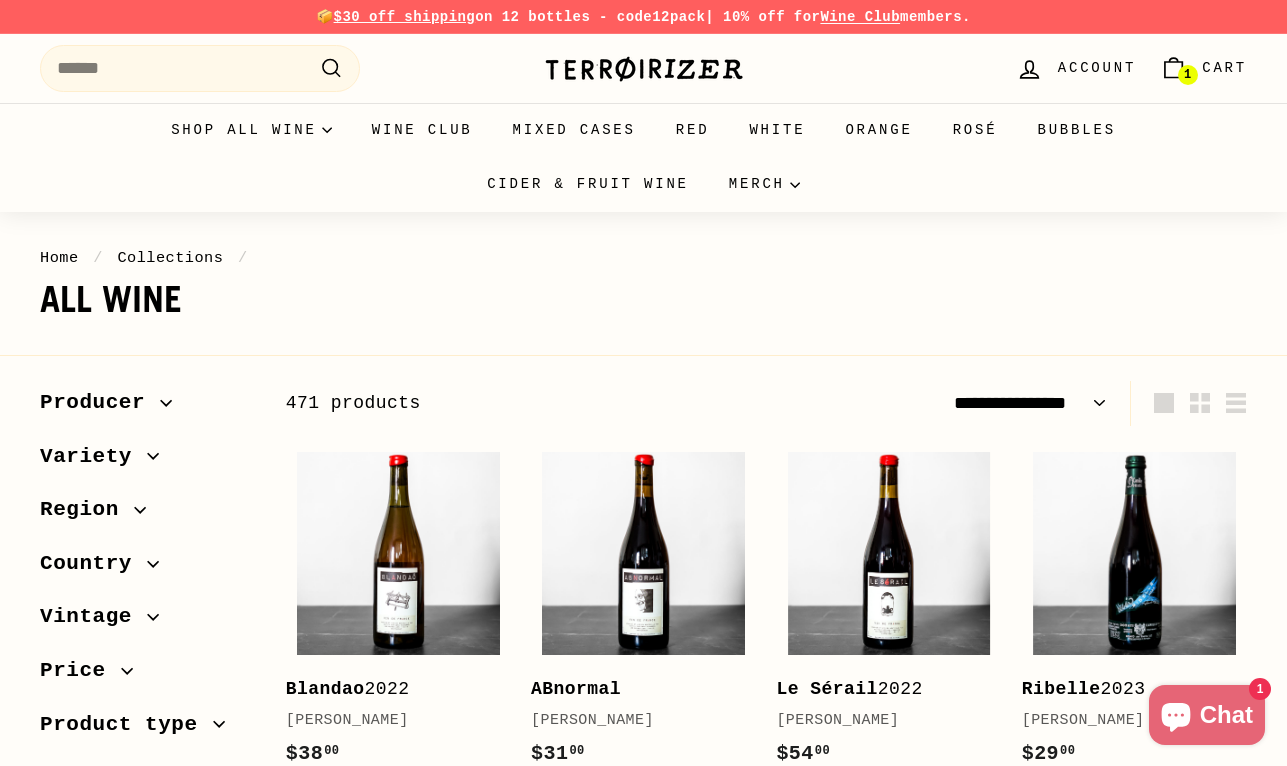 select on "**********" 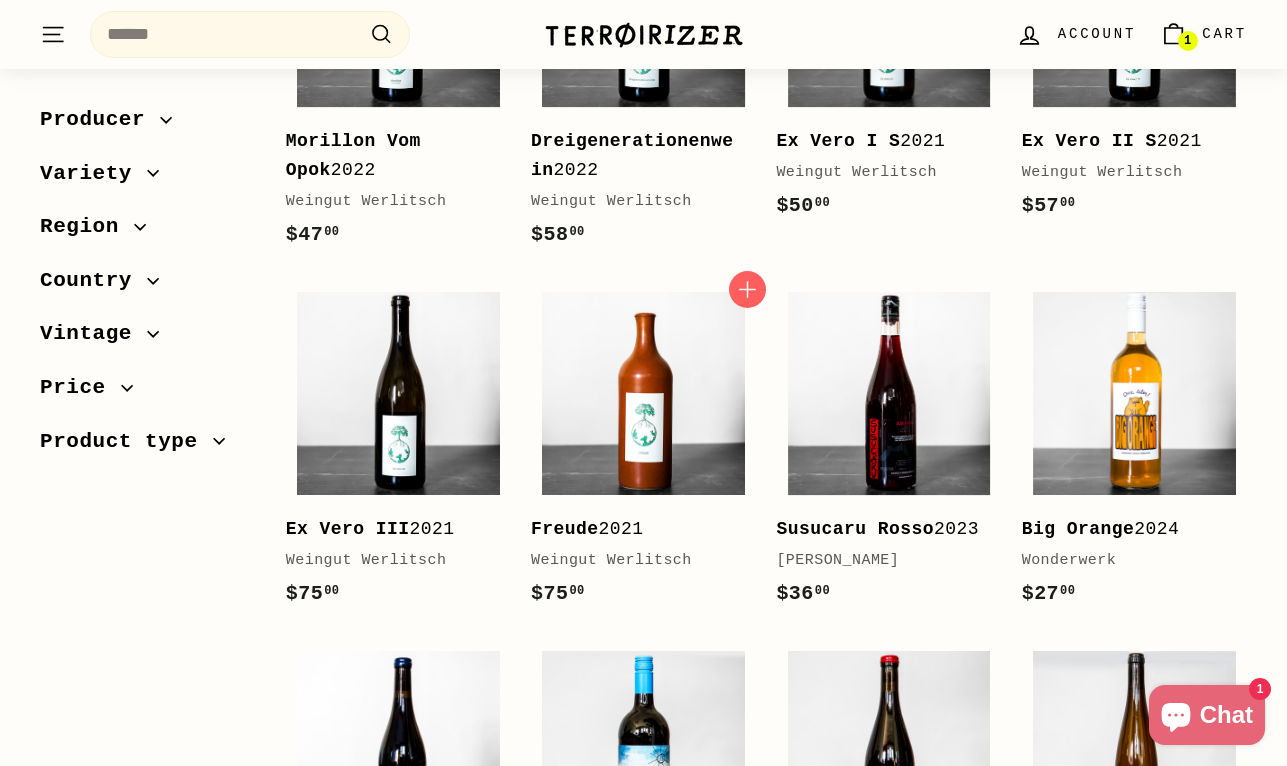 scroll, scrollTop: 1297, scrollLeft: 0, axis: vertical 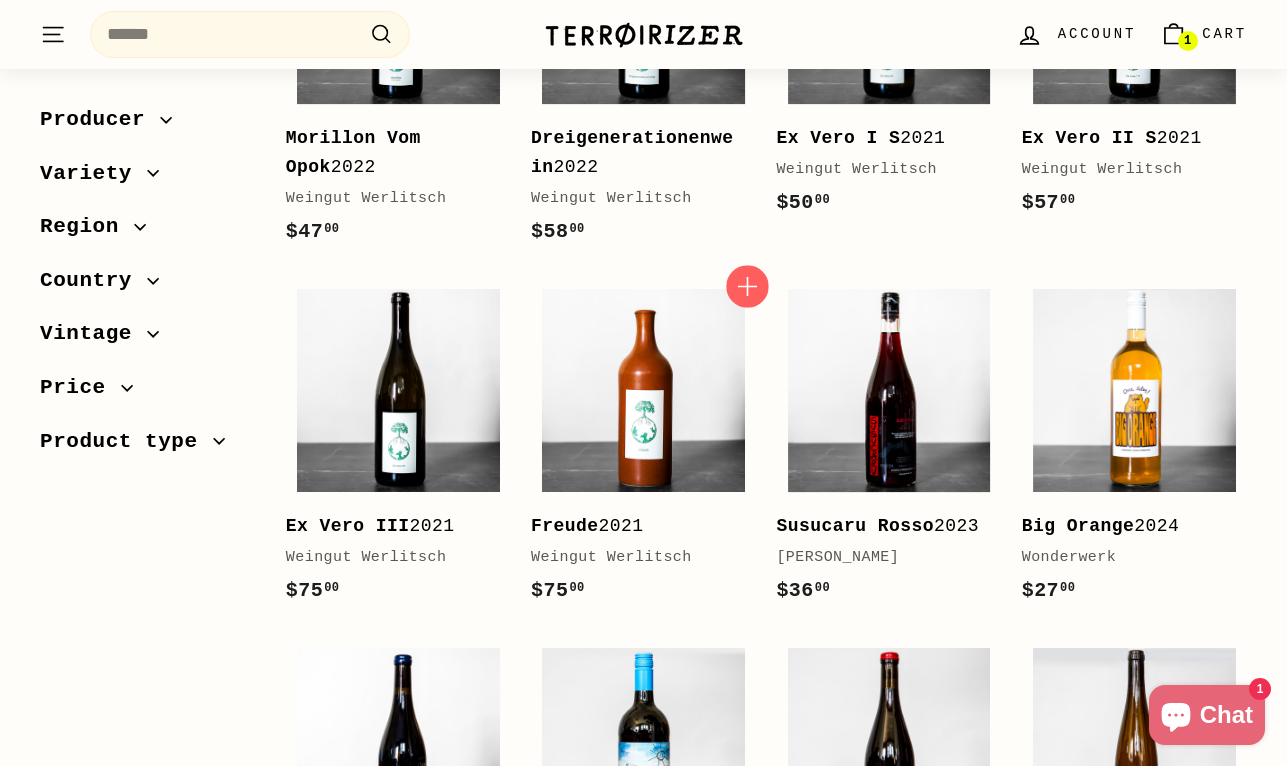 click 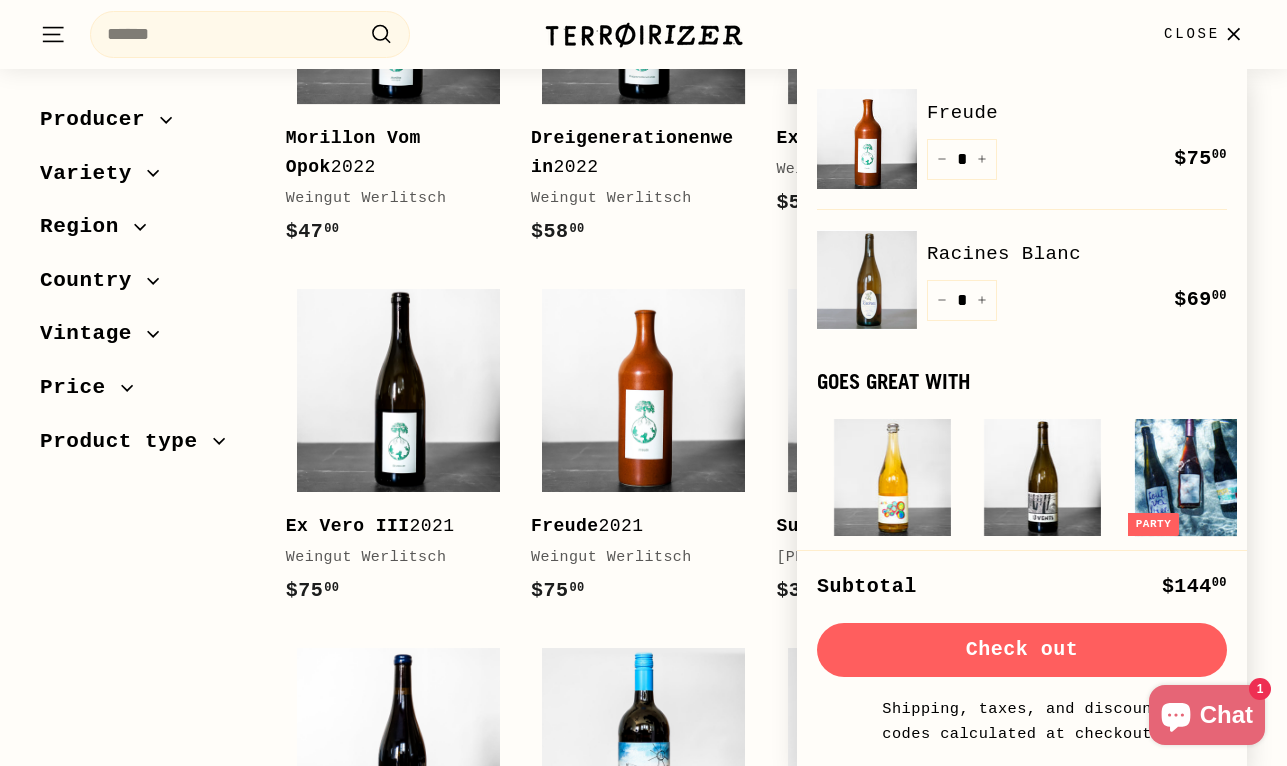 click on "Close" at bounding box center [1192, 34] 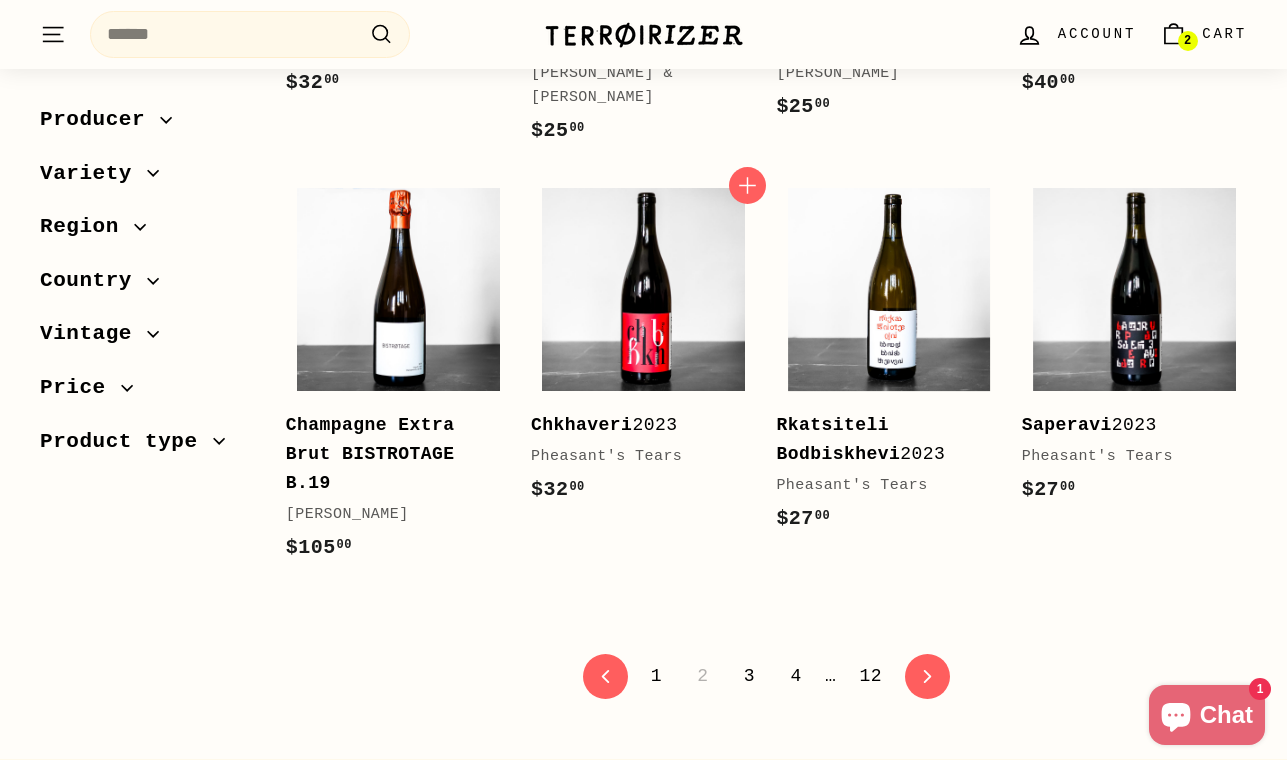 scroll, scrollTop: 3778, scrollLeft: 0, axis: vertical 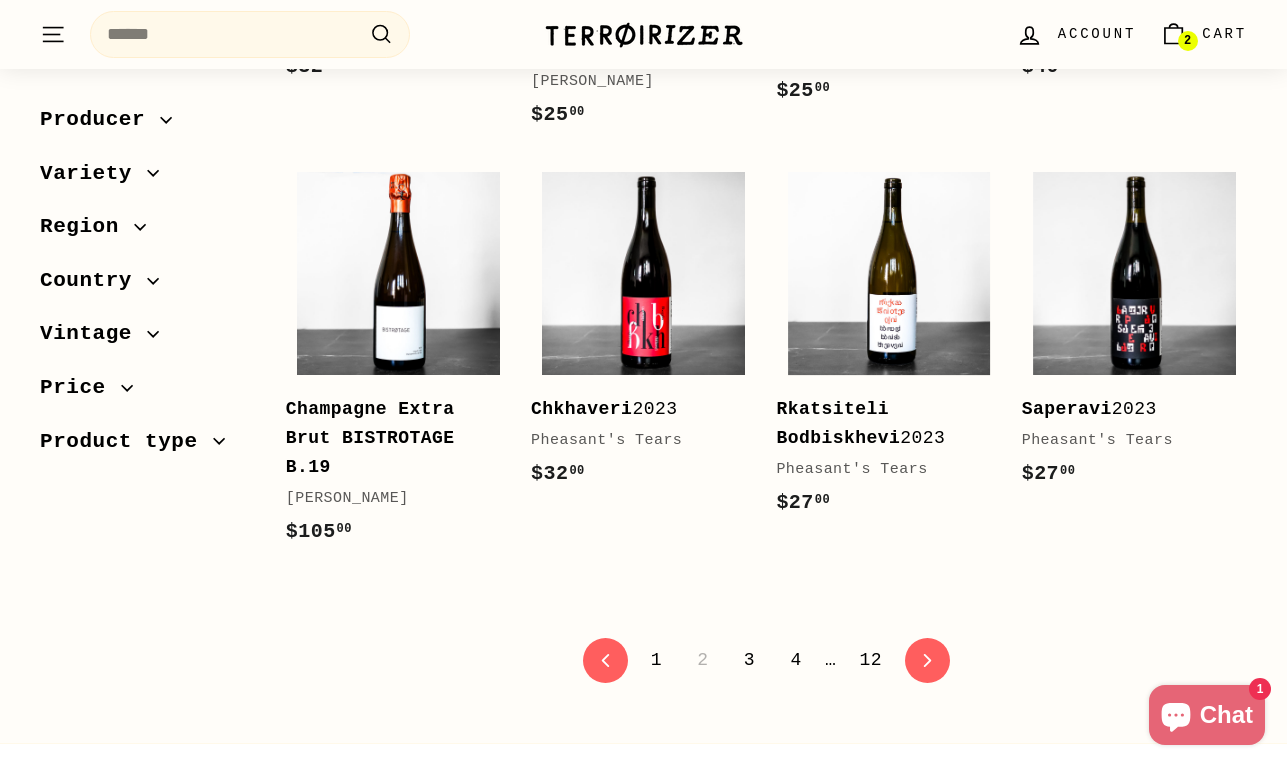 click on "3" at bounding box center (749, 660) 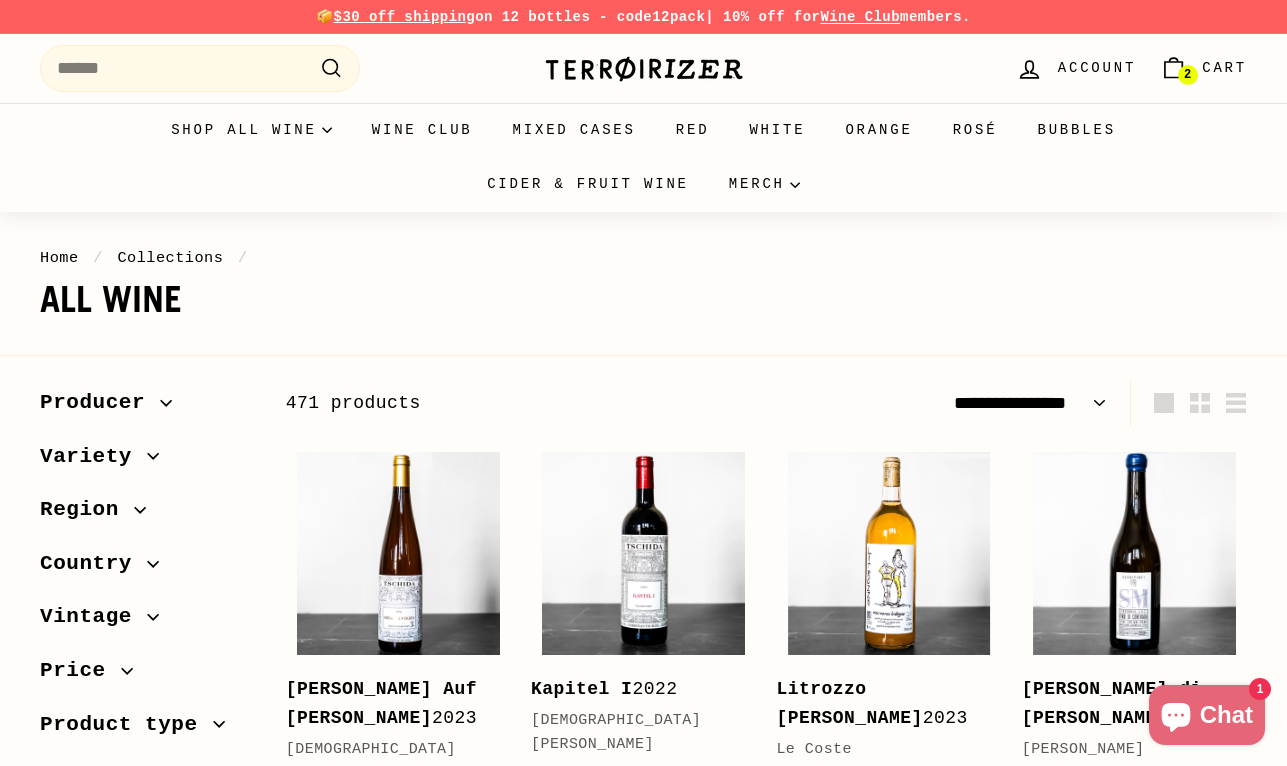 select on "**********" 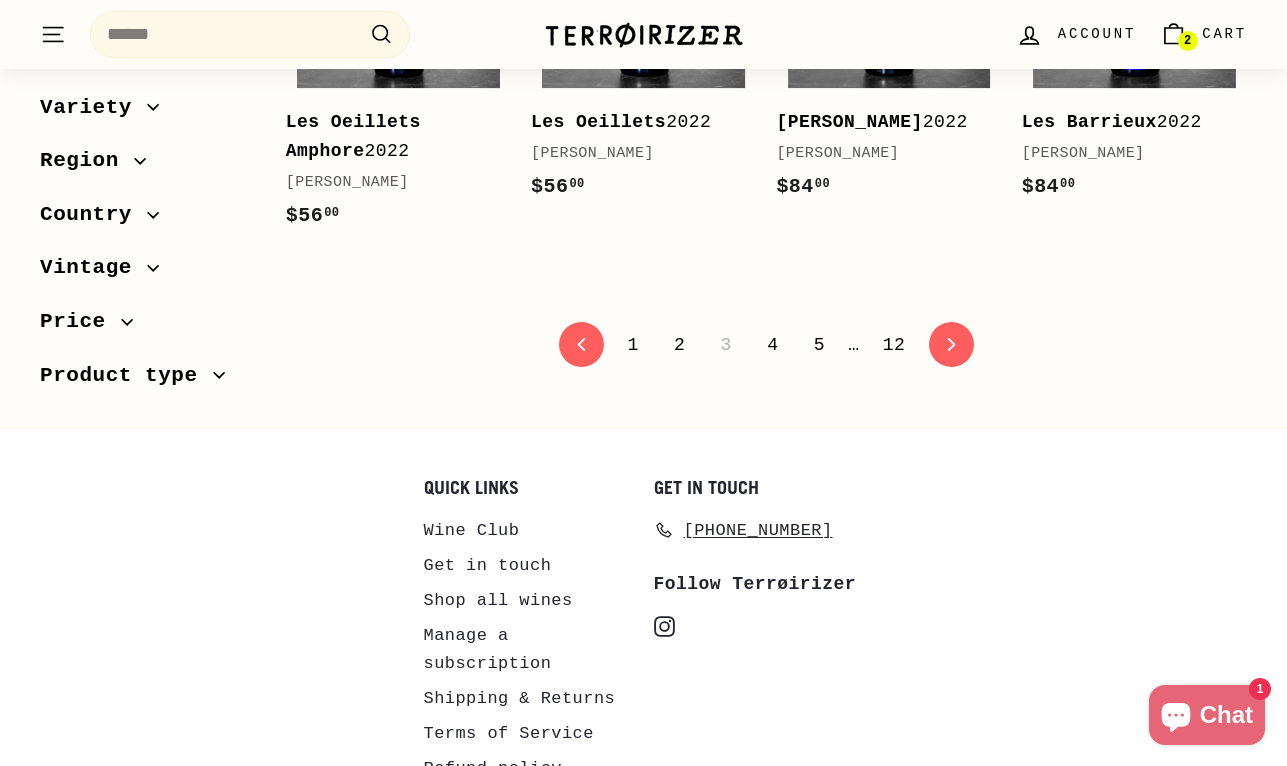 scroll, scrollTop: 3991, scrollLeft: 0, axis: vertical 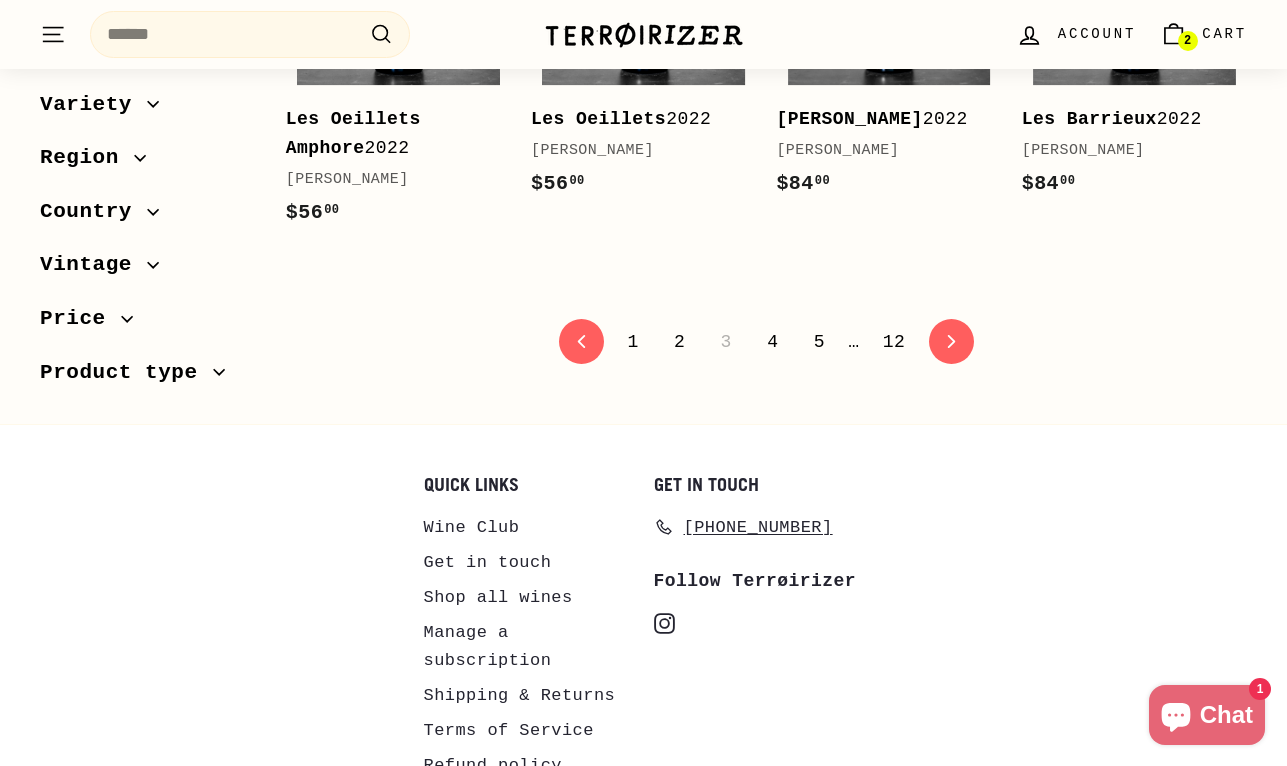 click on "4" at bounding box center [772, 342] 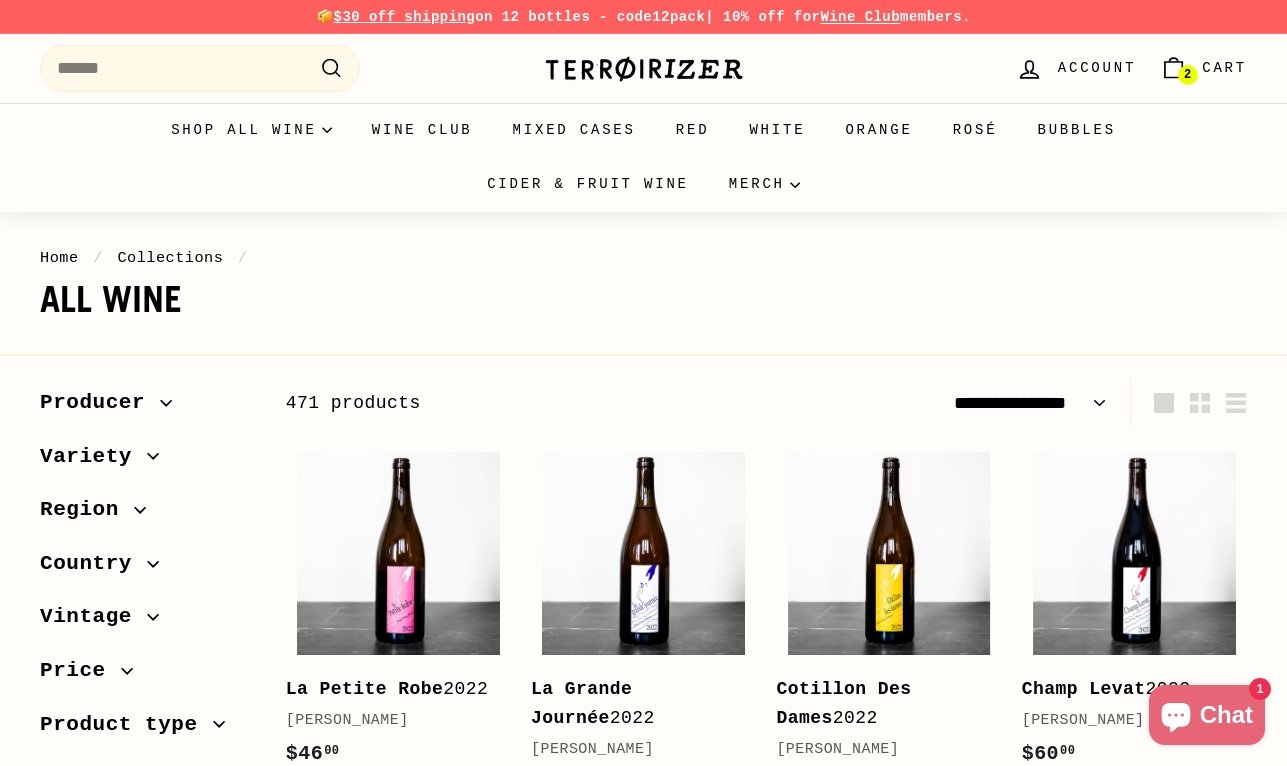 select on "**********" 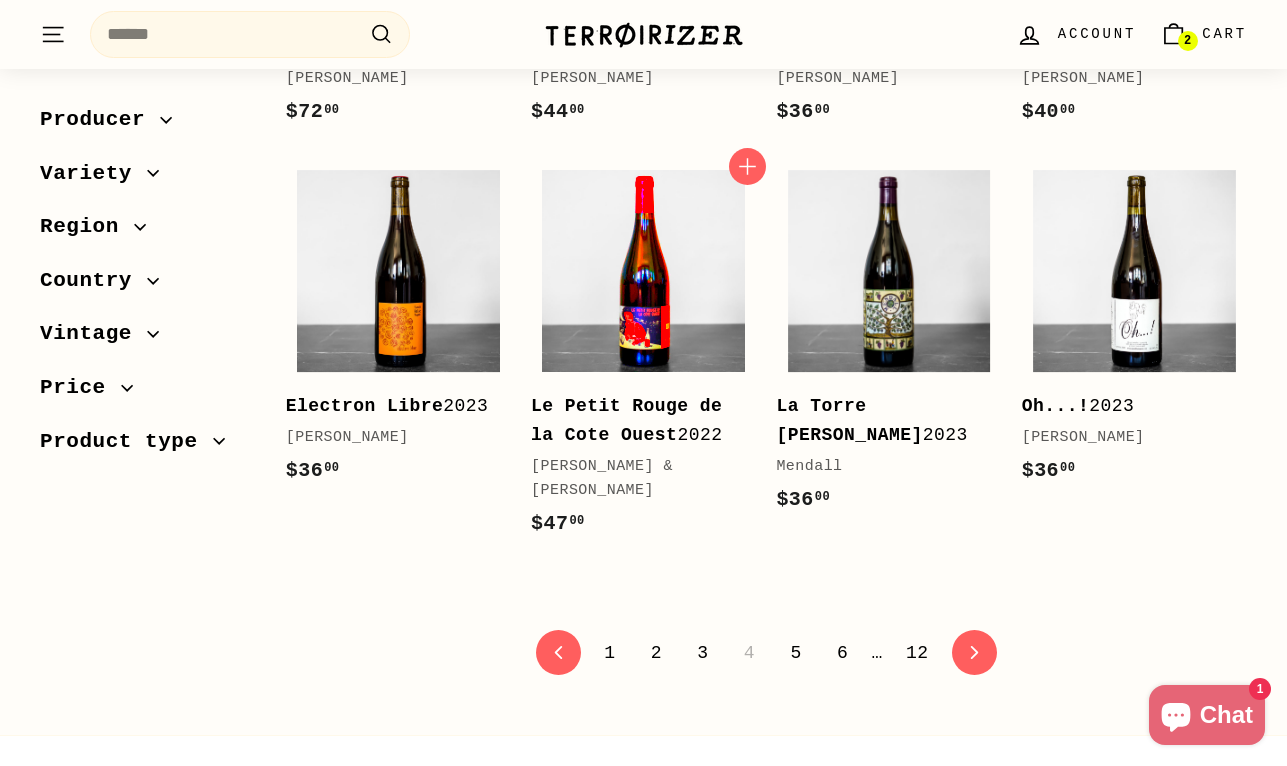 scroll, scrollTop: 3682, scrollLeft: 0, axis: vertical 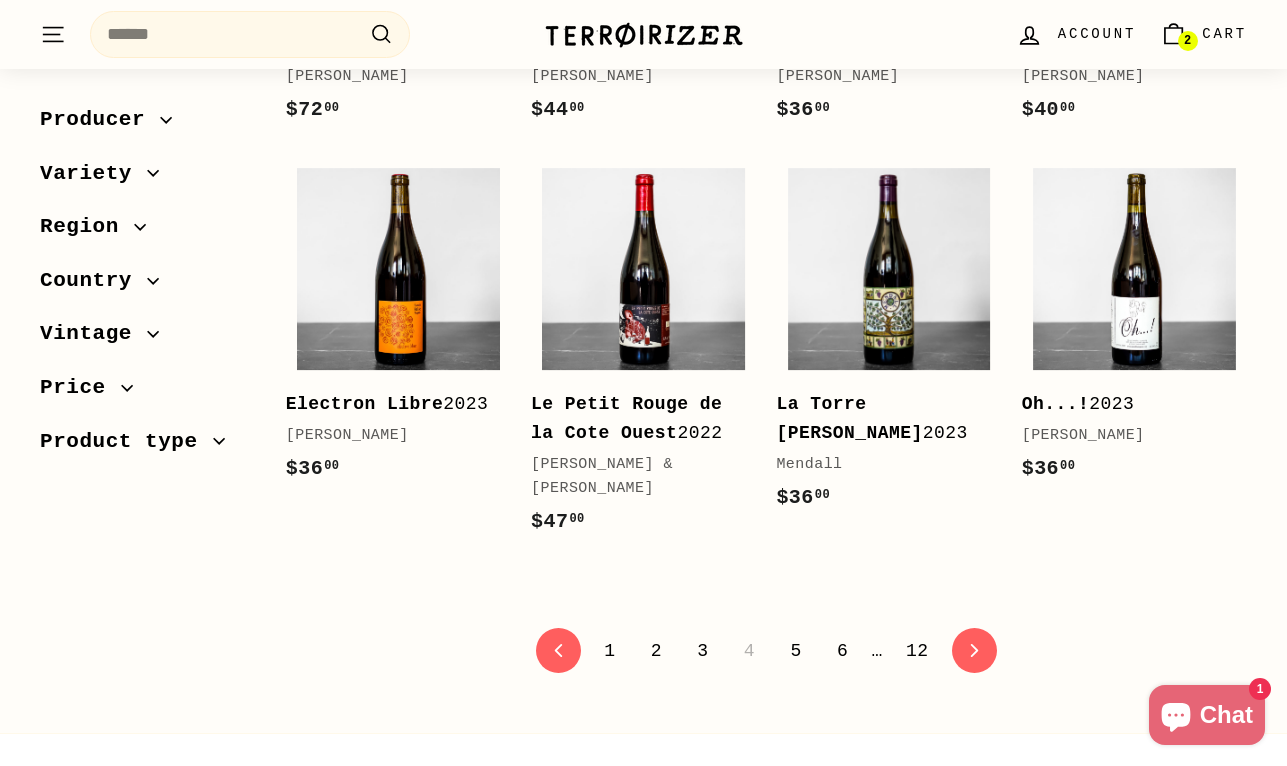click on "5" at bounding box center [795, 651] 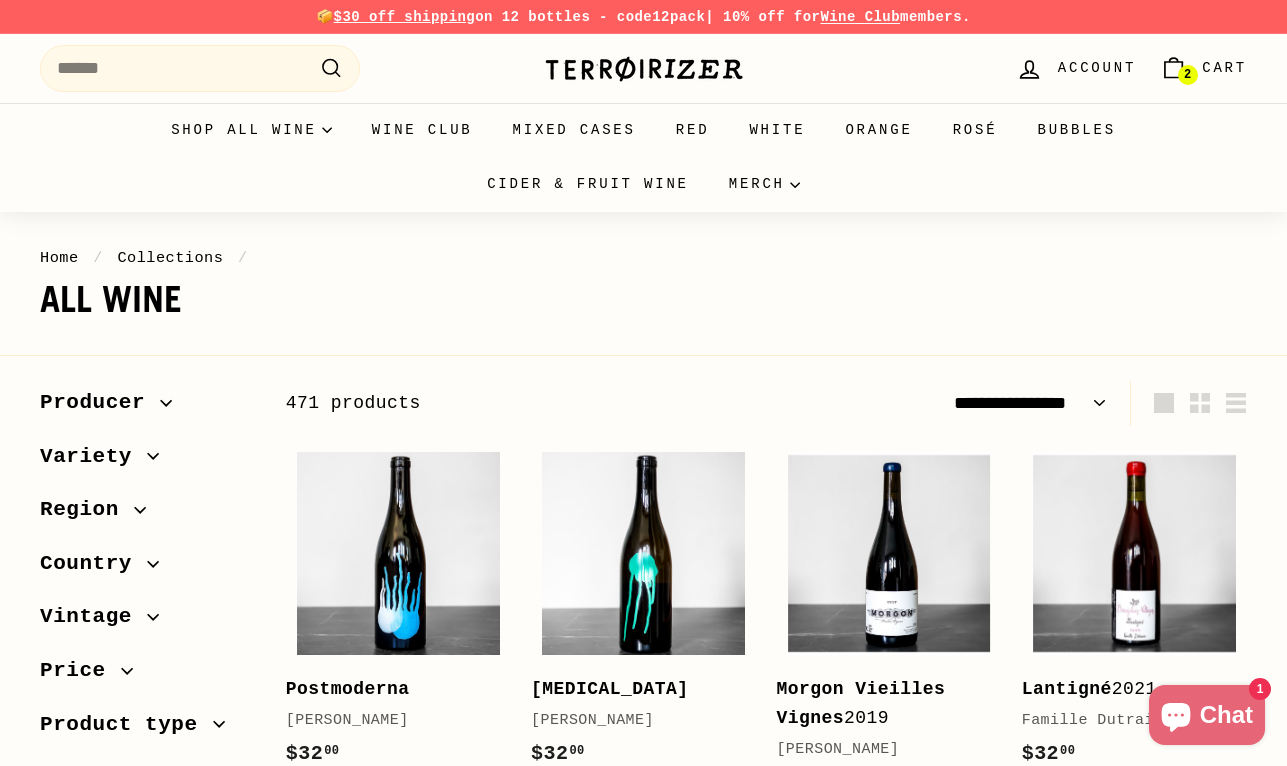 select on "**********" 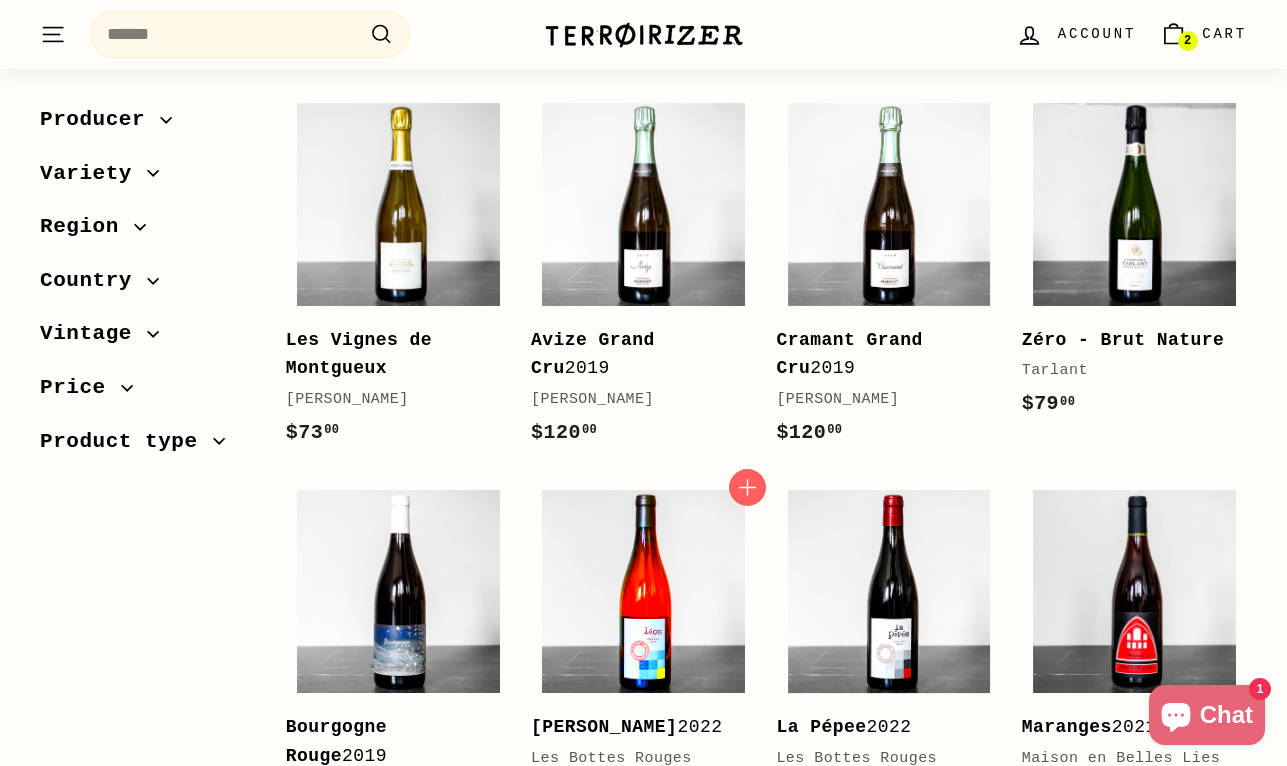 scroll, scrollTop: 3050, scrollLeft: 0, axis: vertical 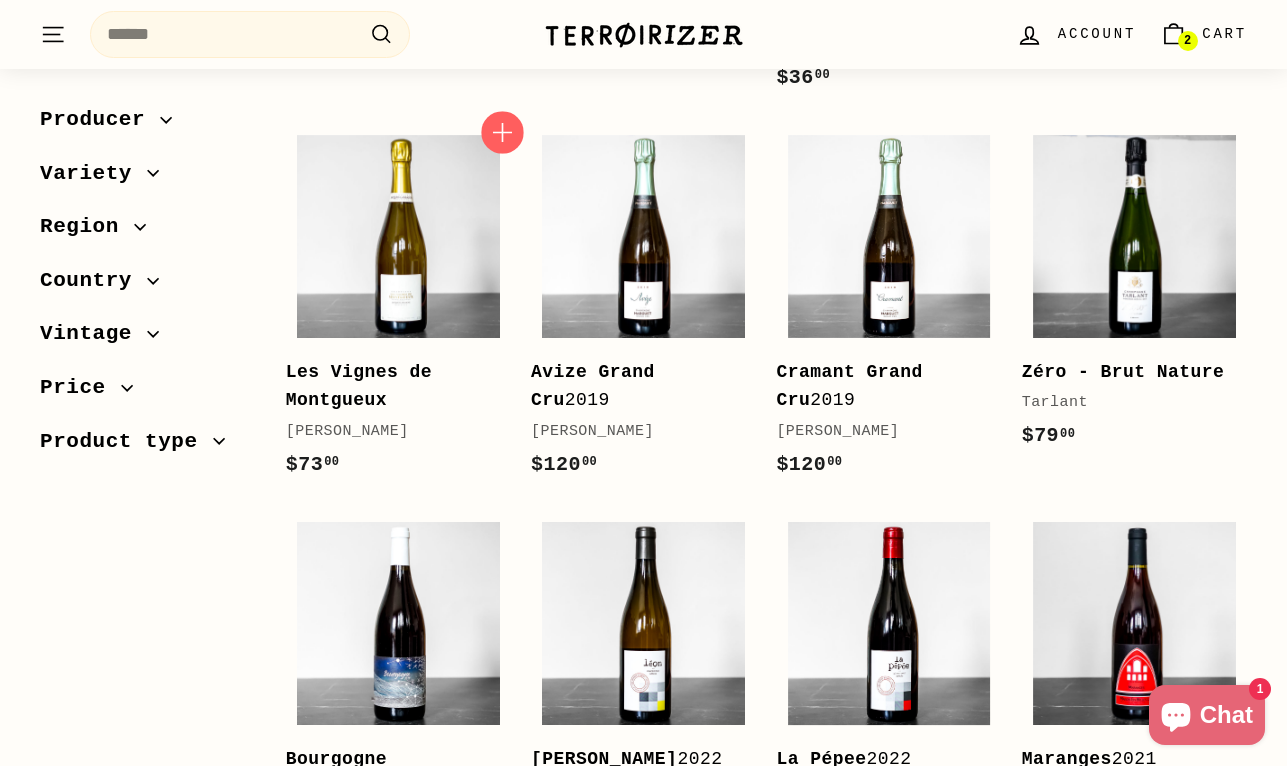 click 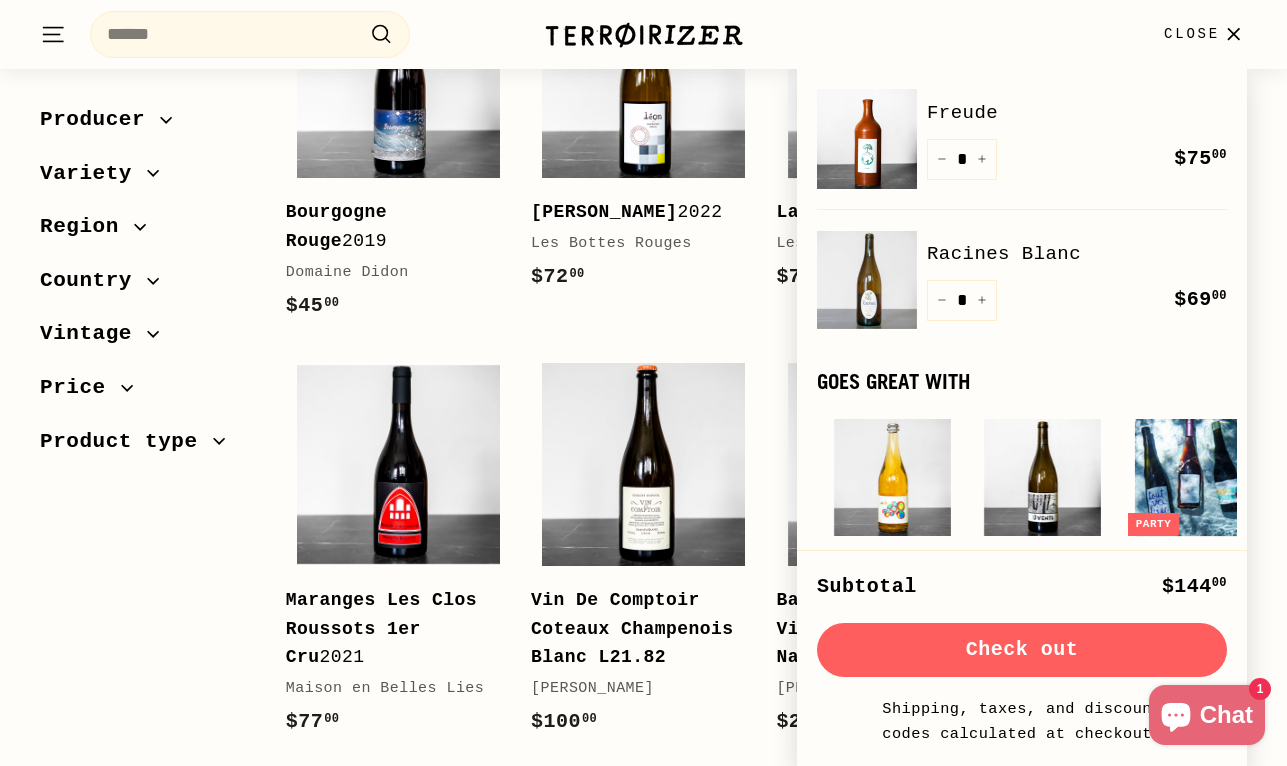 scroll, scrollTop: 3601, scrollLeft: 0, axis: vertical 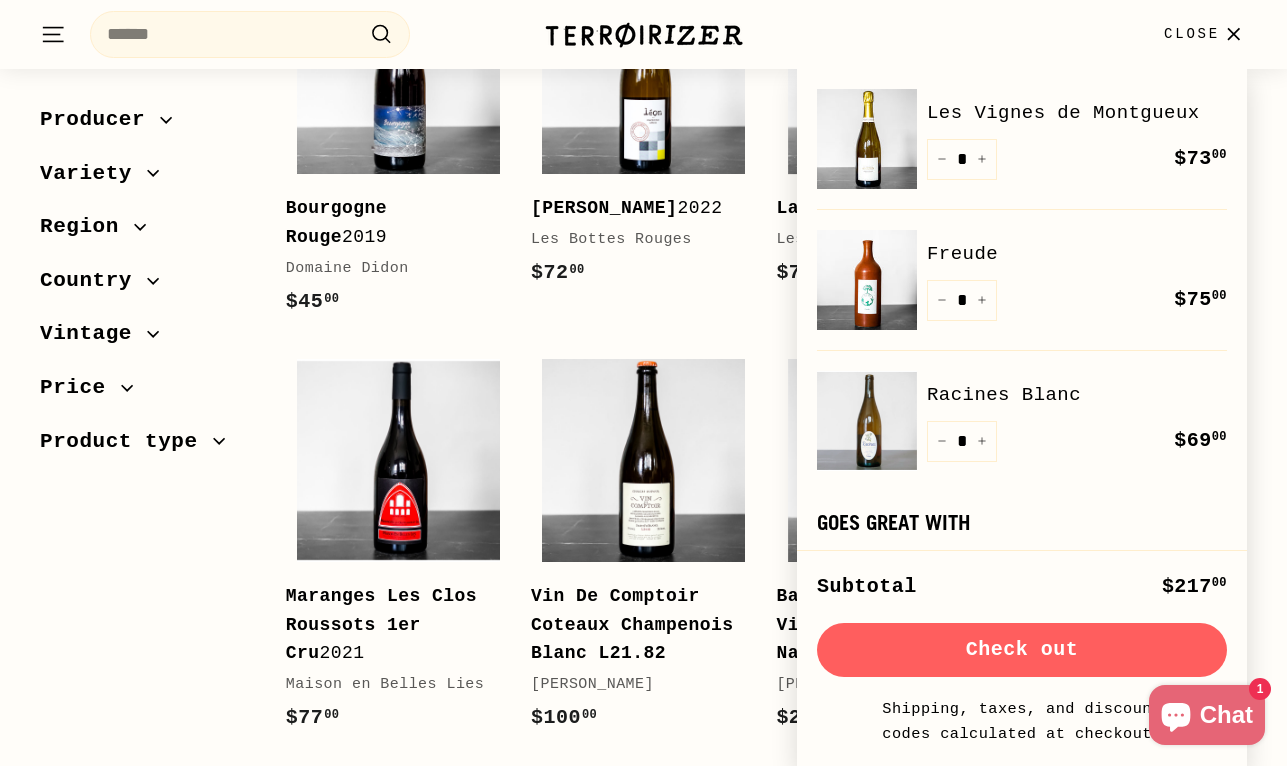 click on "Close" at bounding box center [1192, 34] 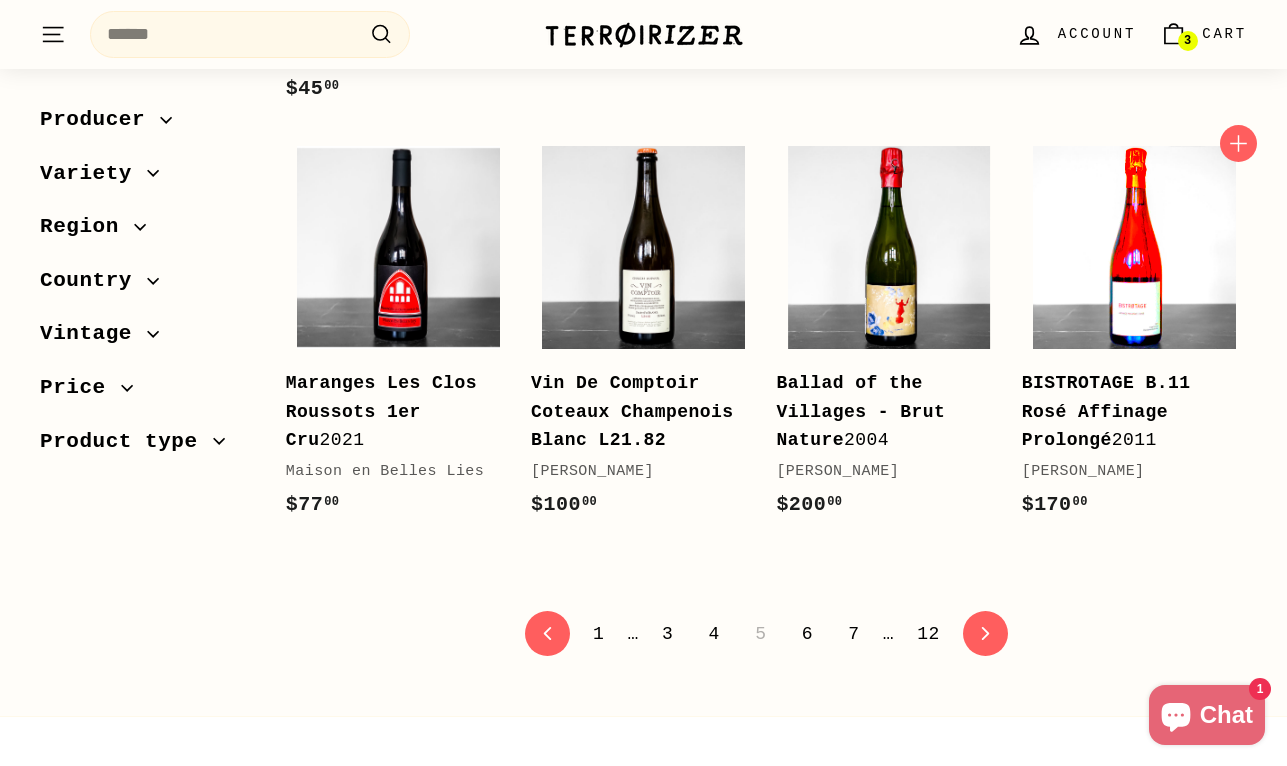 scroll, scrollTop: 3818, scrollLeft: 0, axis: vertical 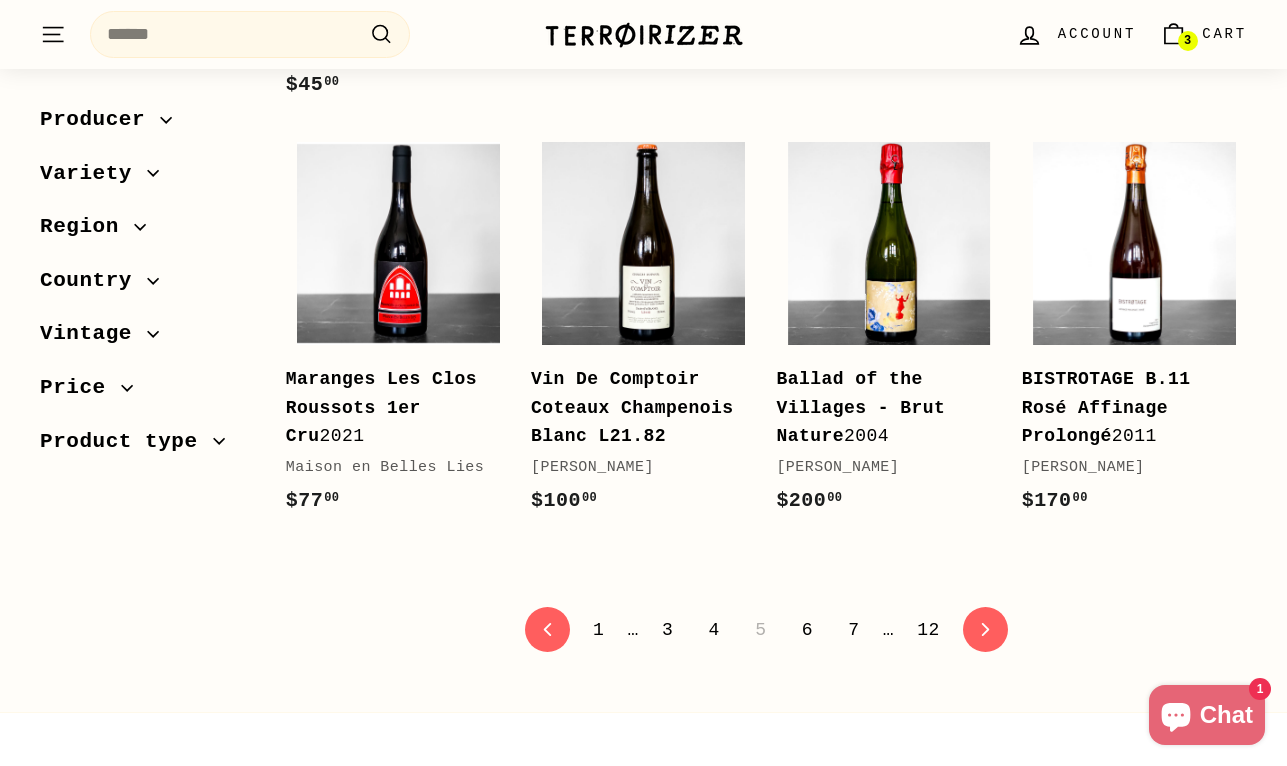 click on "6" at bounding box center [807, 630] 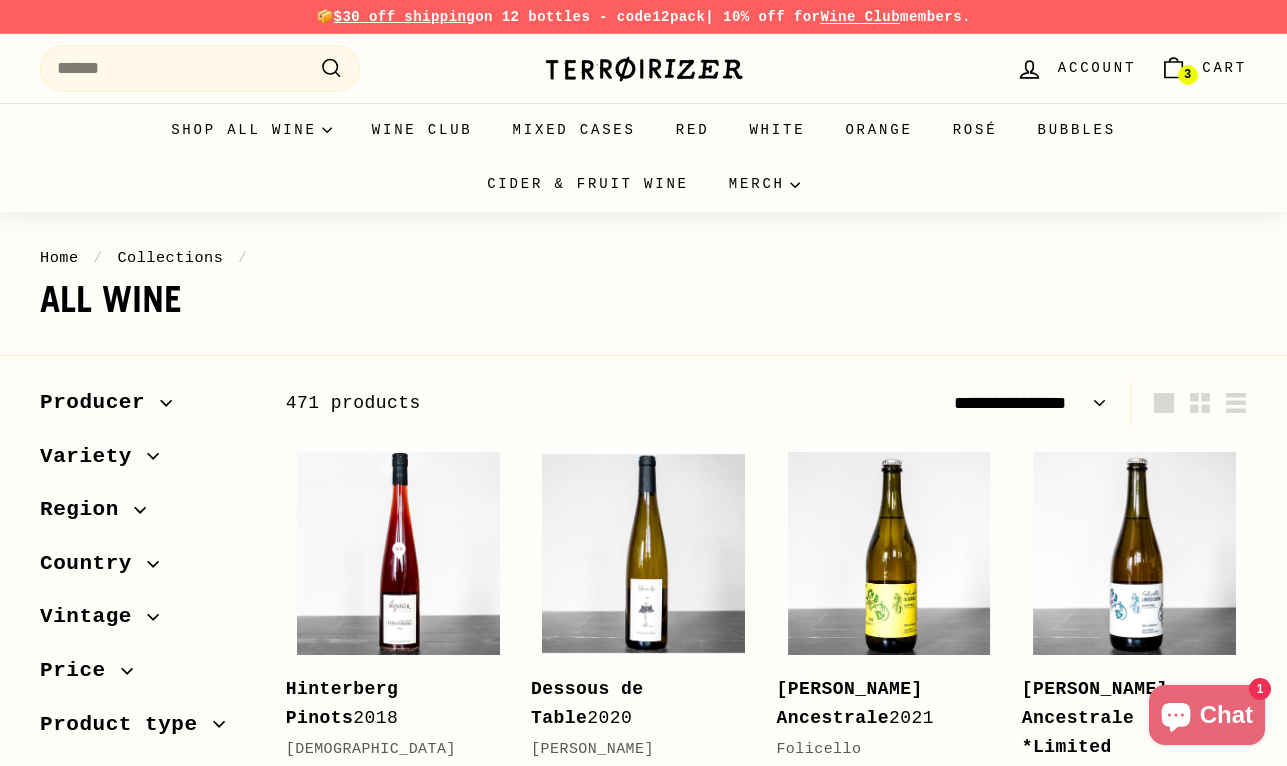 select on "**********" 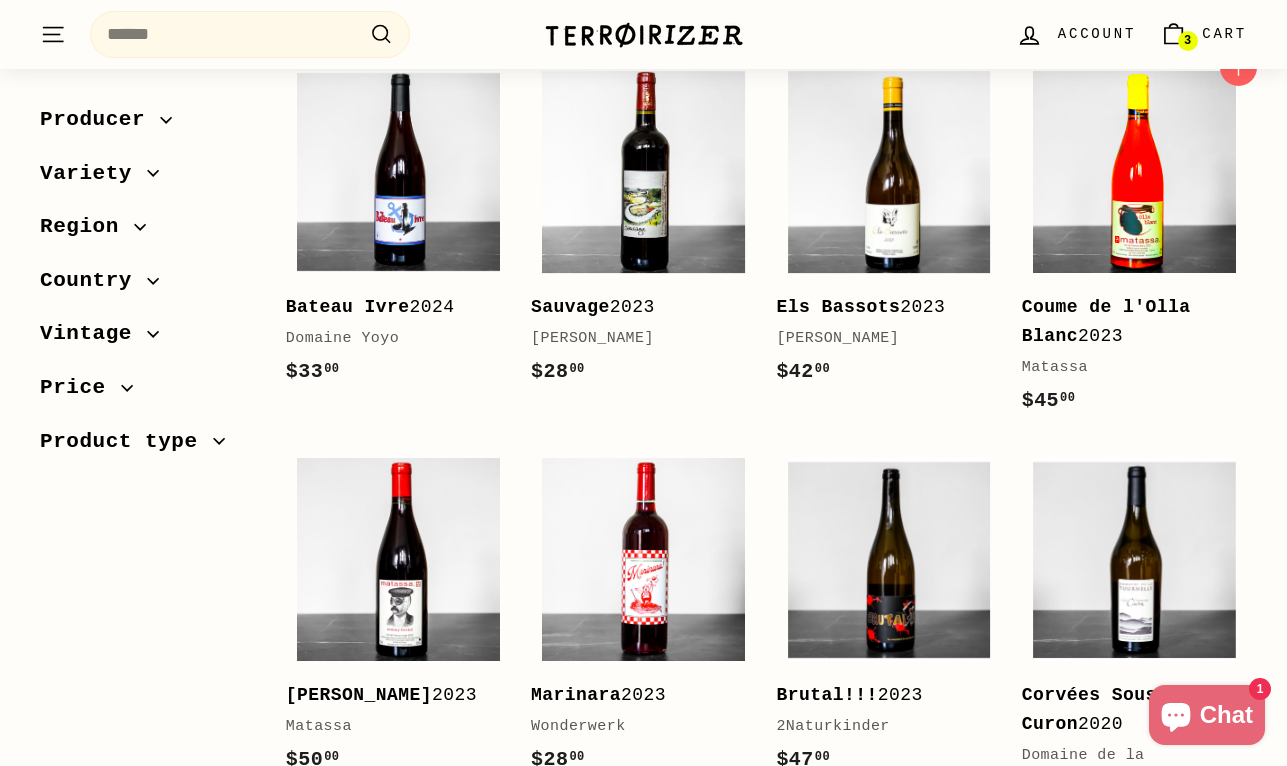 scroll, scrollTop: 1151, scrollLeft: 0, axis: vertical 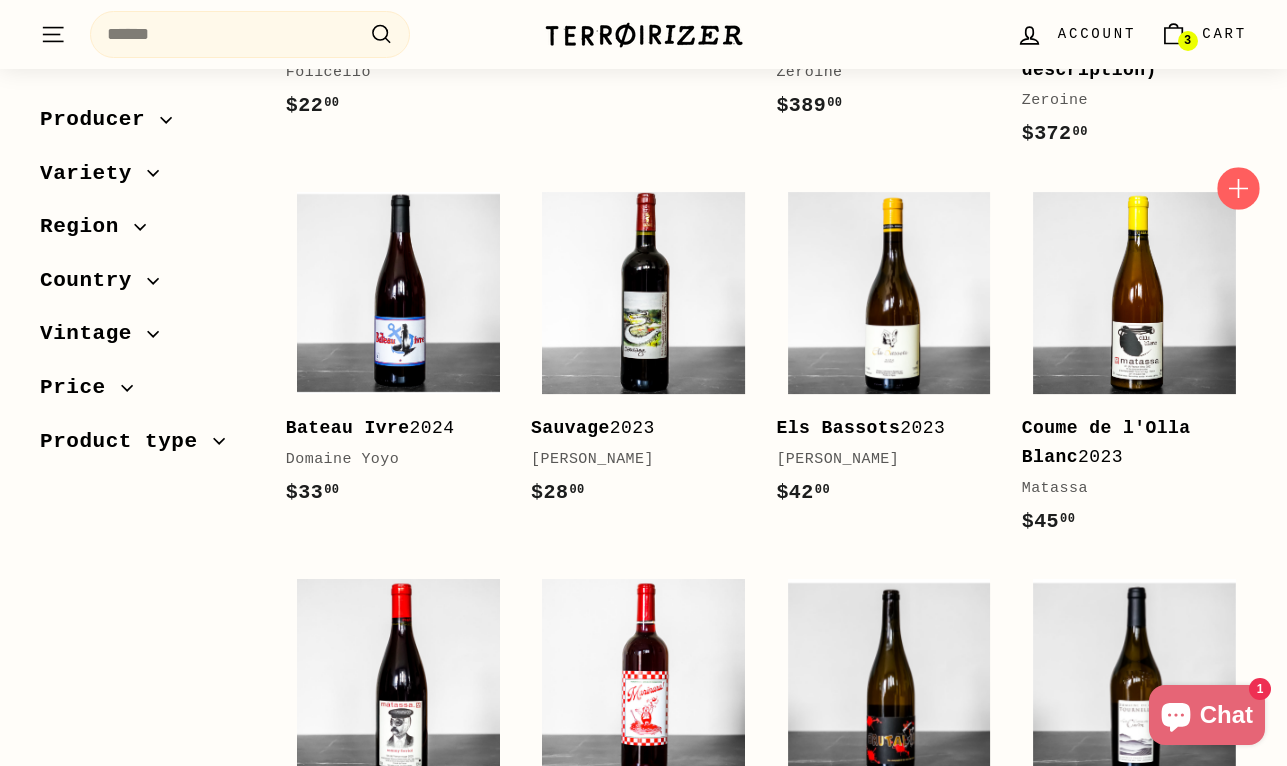 click 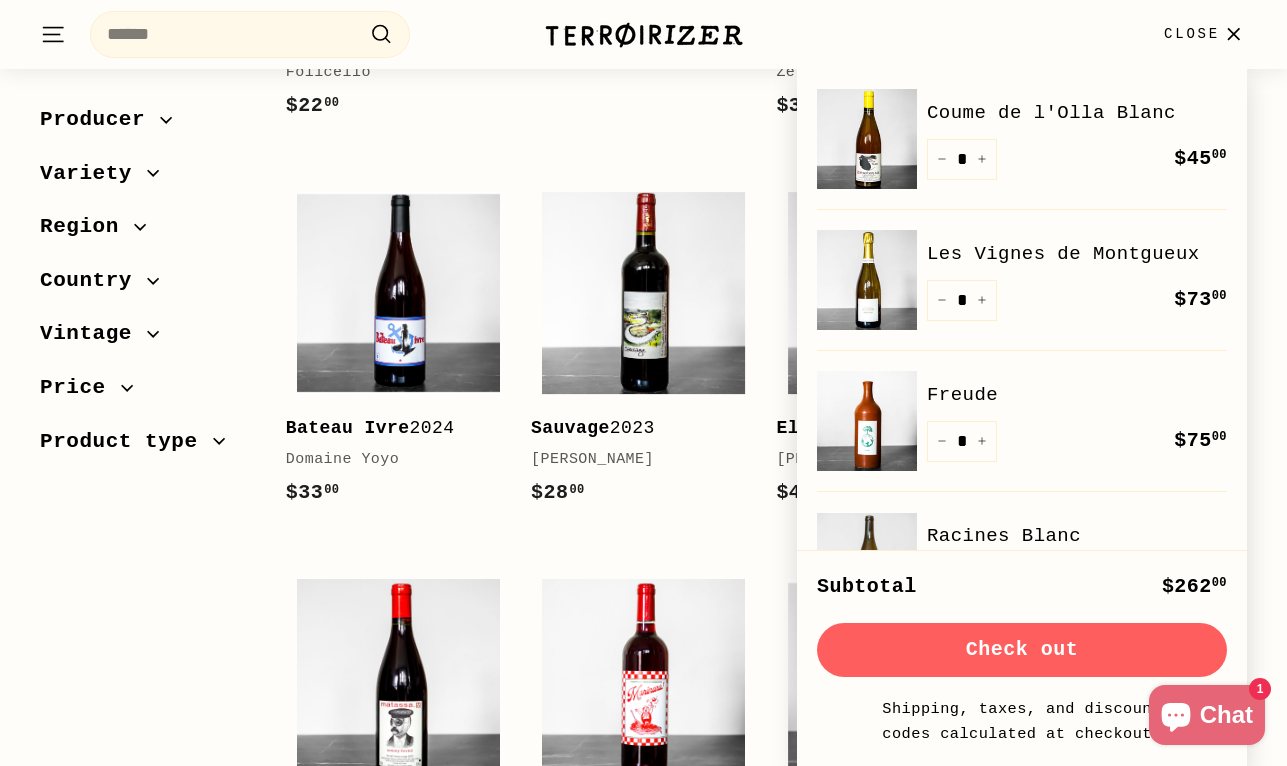 click on "Close" at bounding box center (1192, 34) 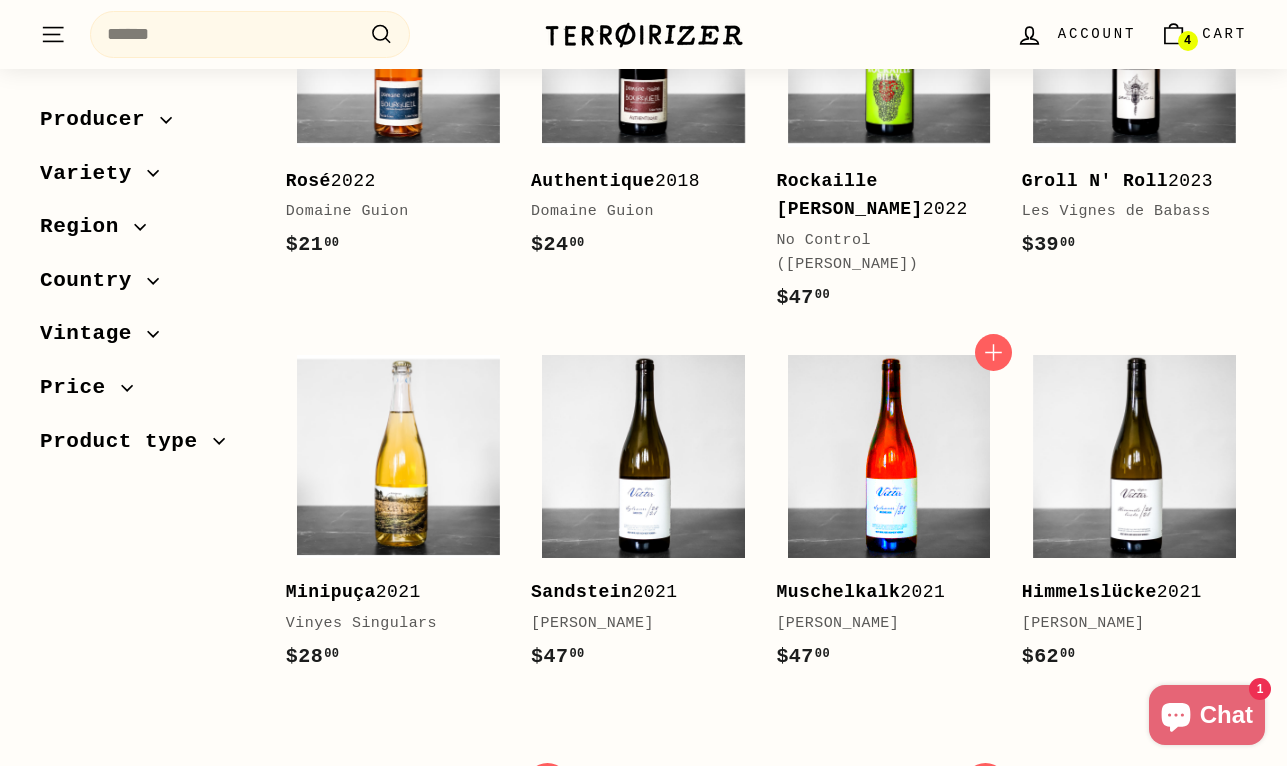 scroll, scrollTop: 3834, scrollLeft: 0, axis: vertical 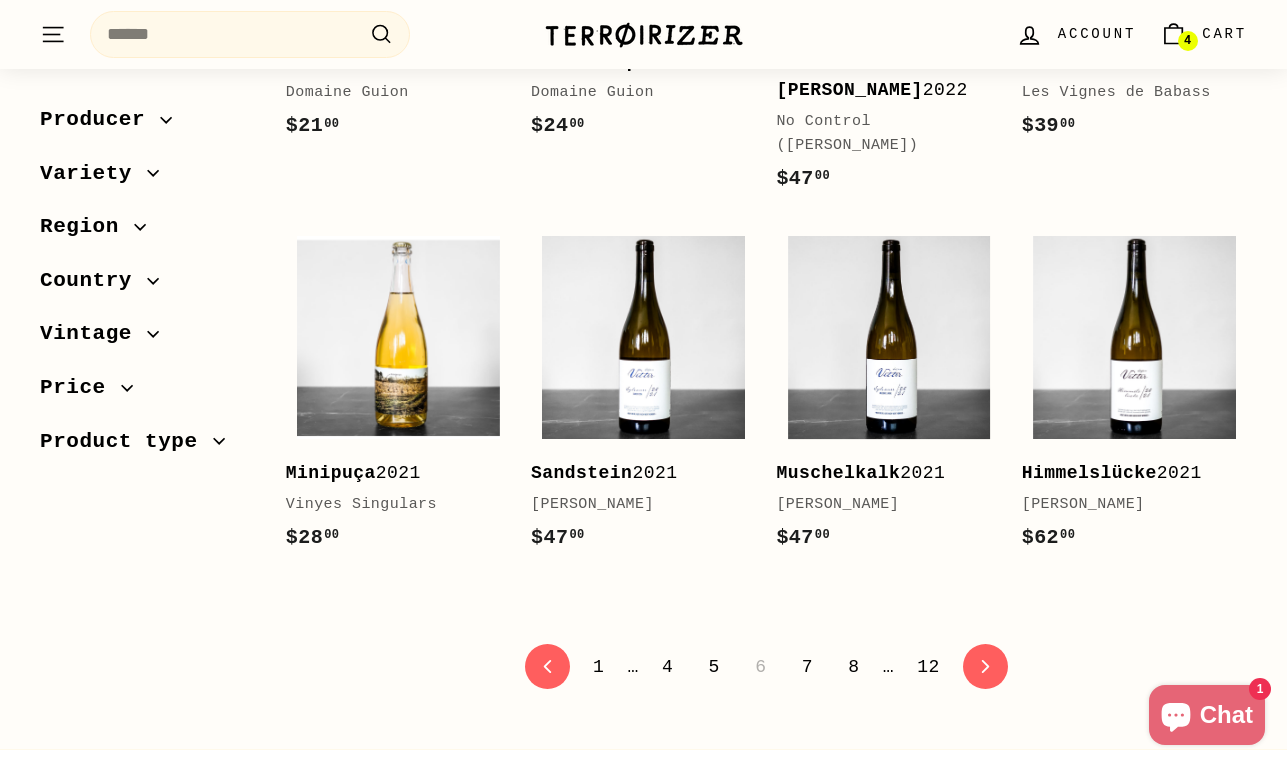 click on "7" at bounding box center (807, 667) 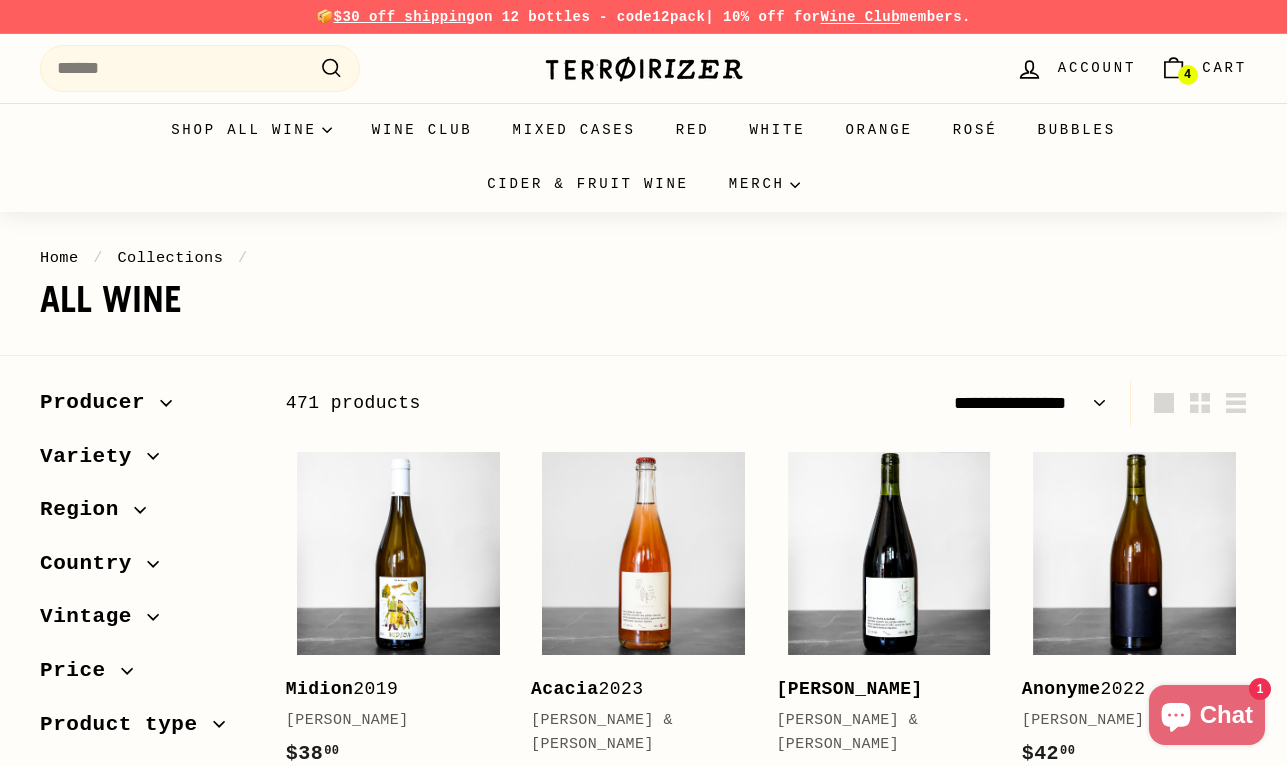 select on "**********" 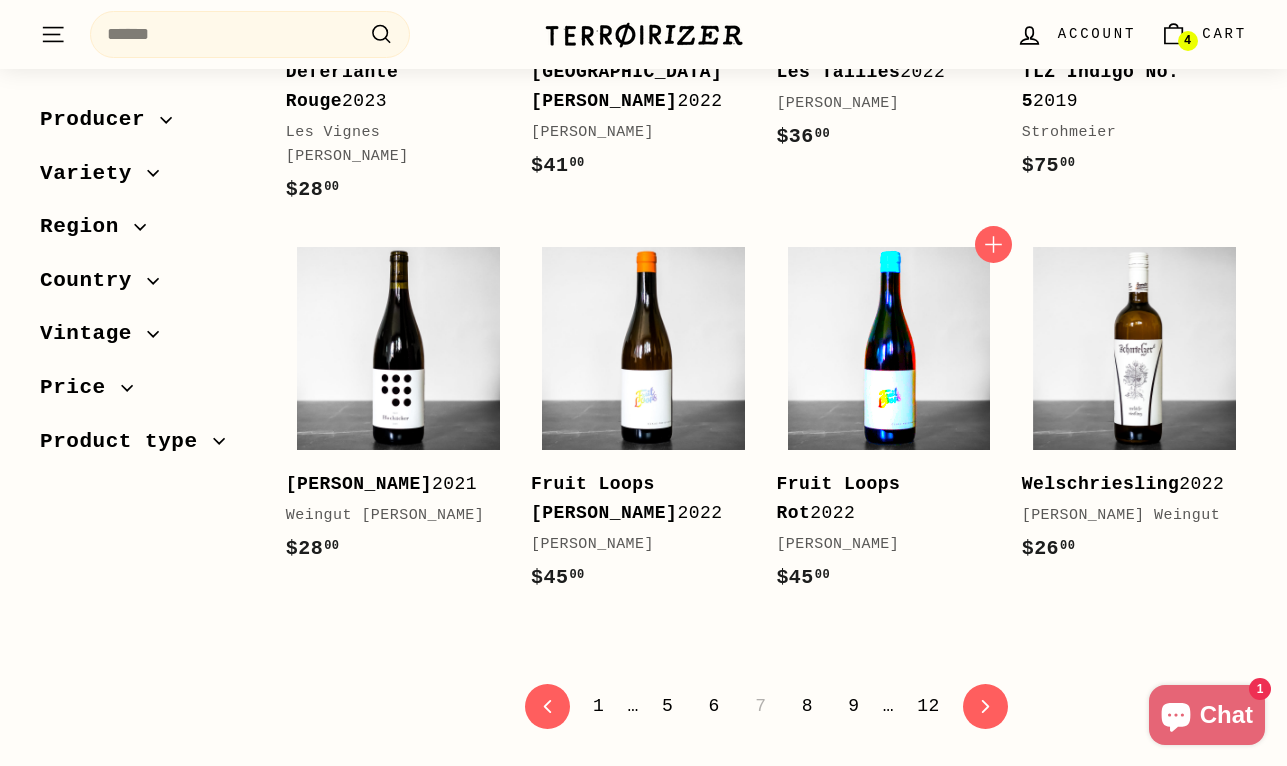 scroll, scrollTop: 3747, scrollLeft: 0, axis: vertical 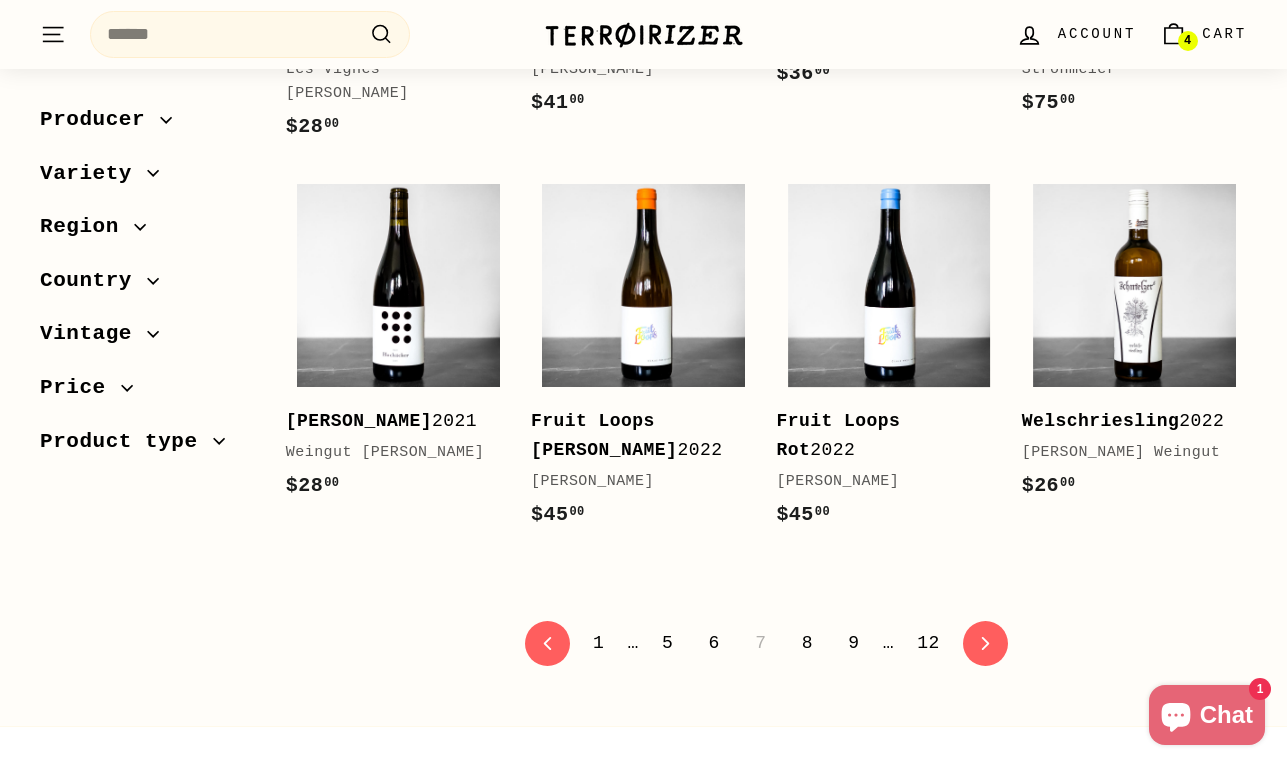 click on "8" at bounding box center (807, 643) 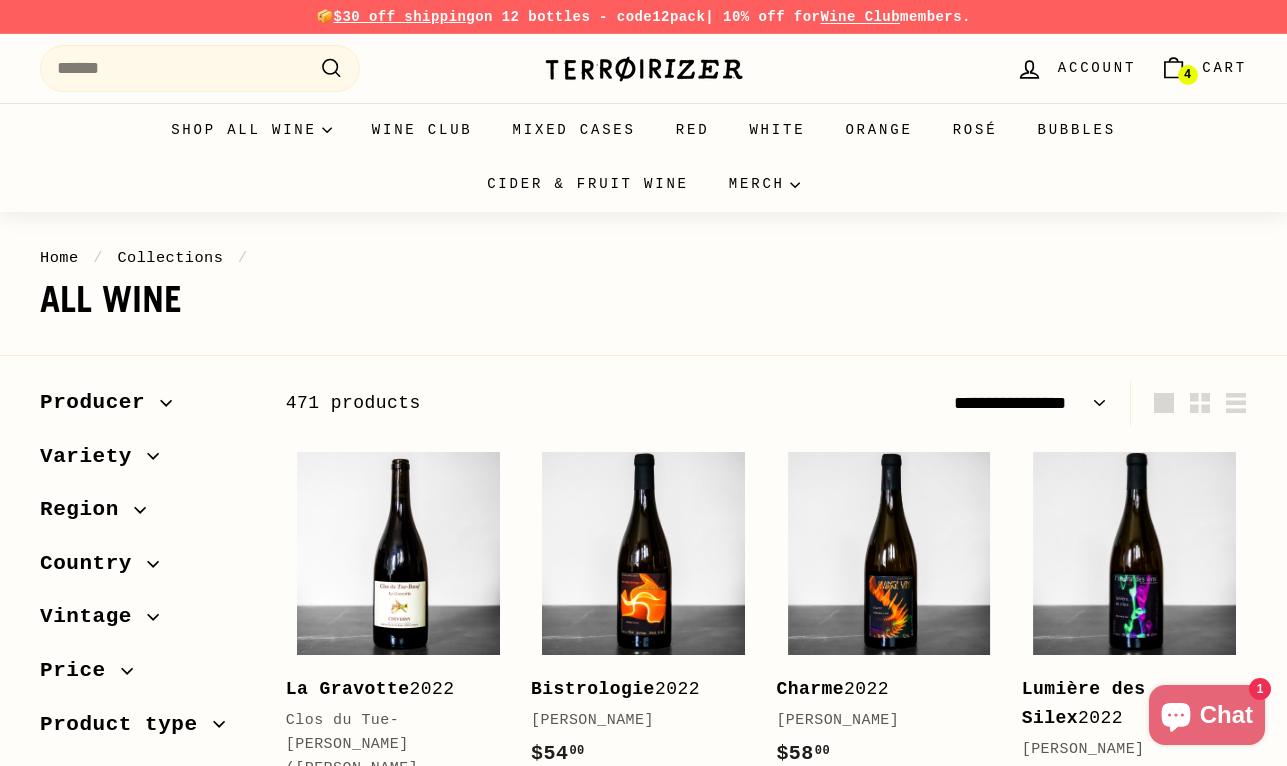 select on "**********" 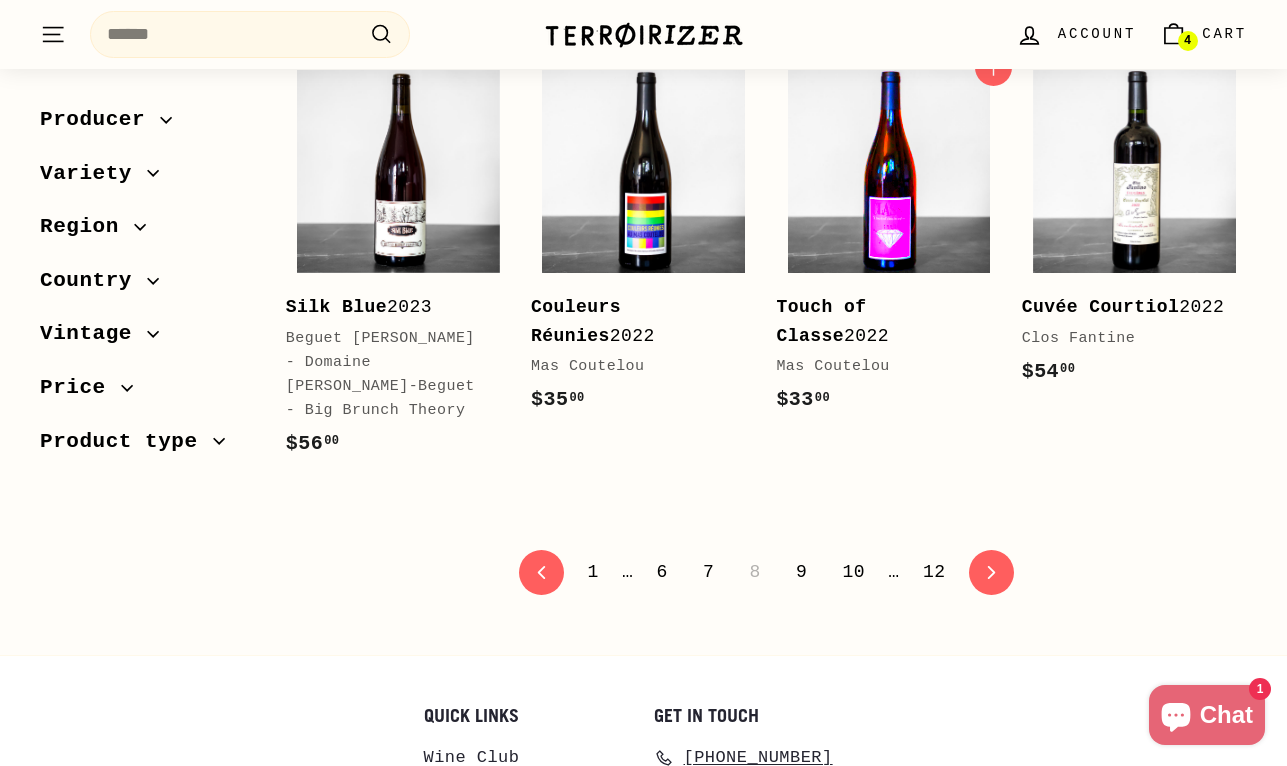 scroll, scrollTop: 4041, scrollLeft: 0, axis: vertical 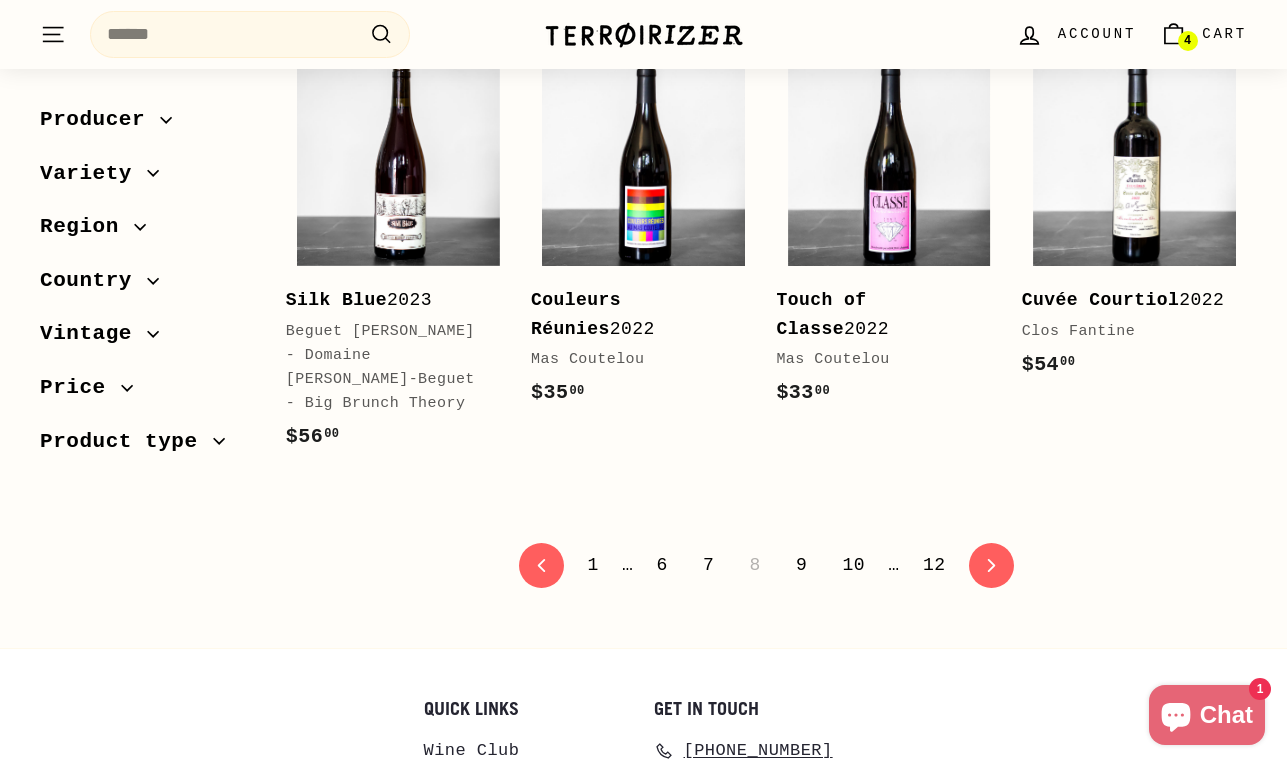 click on "9" at bounding box center (801, 565) 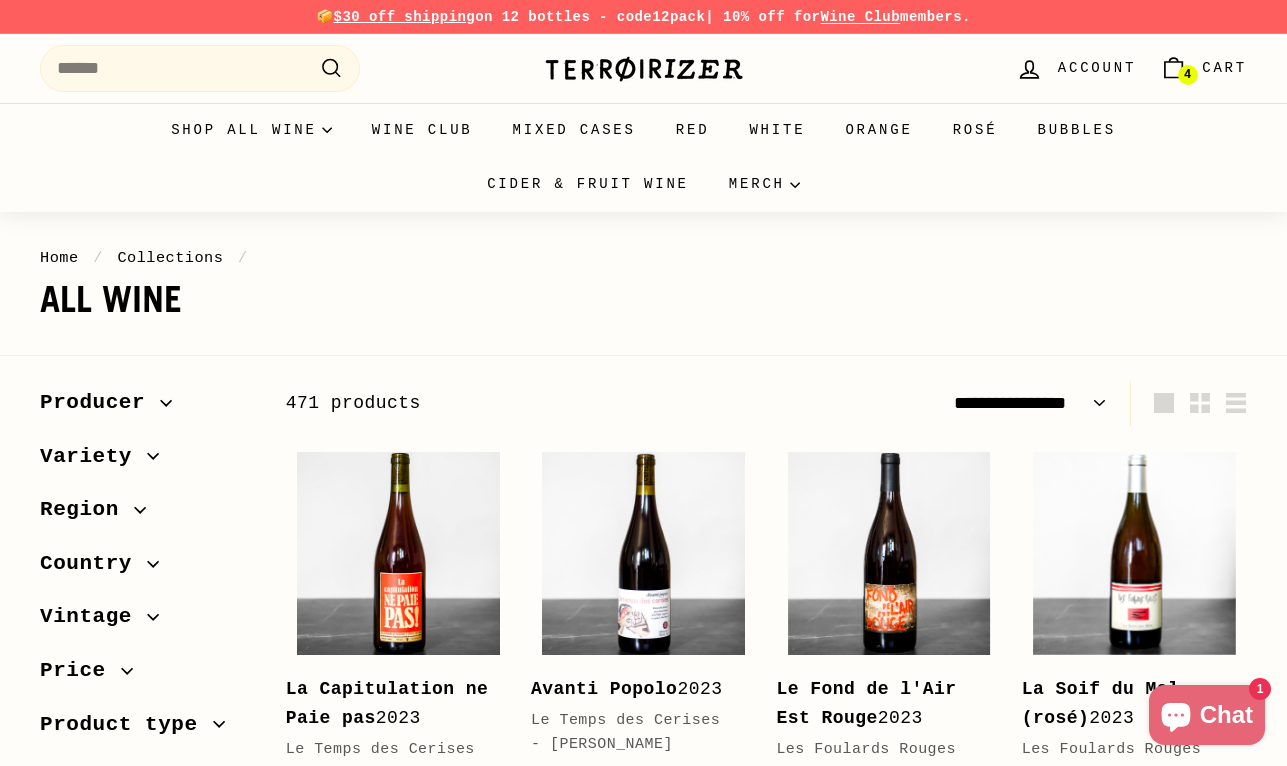 select on "**********" 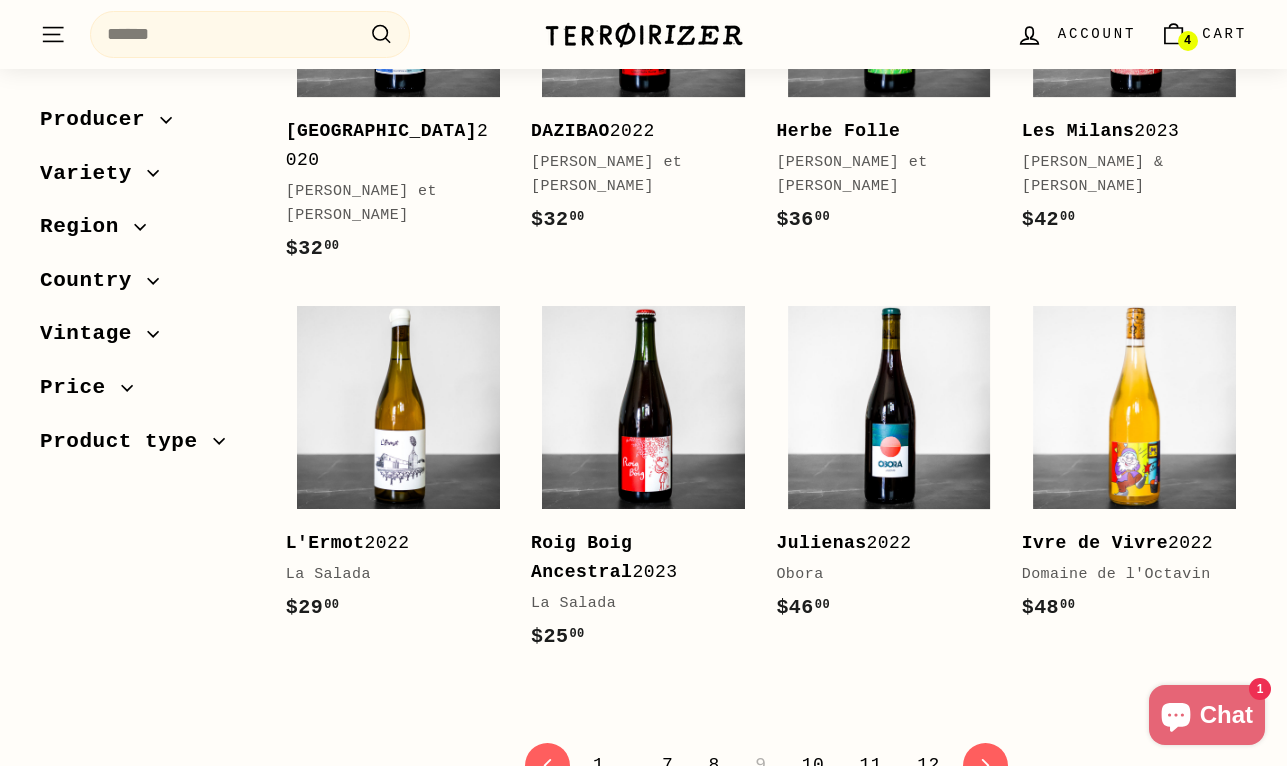 scroll, scrollTop: 3762, scrollLeft: 0, axis: vertical 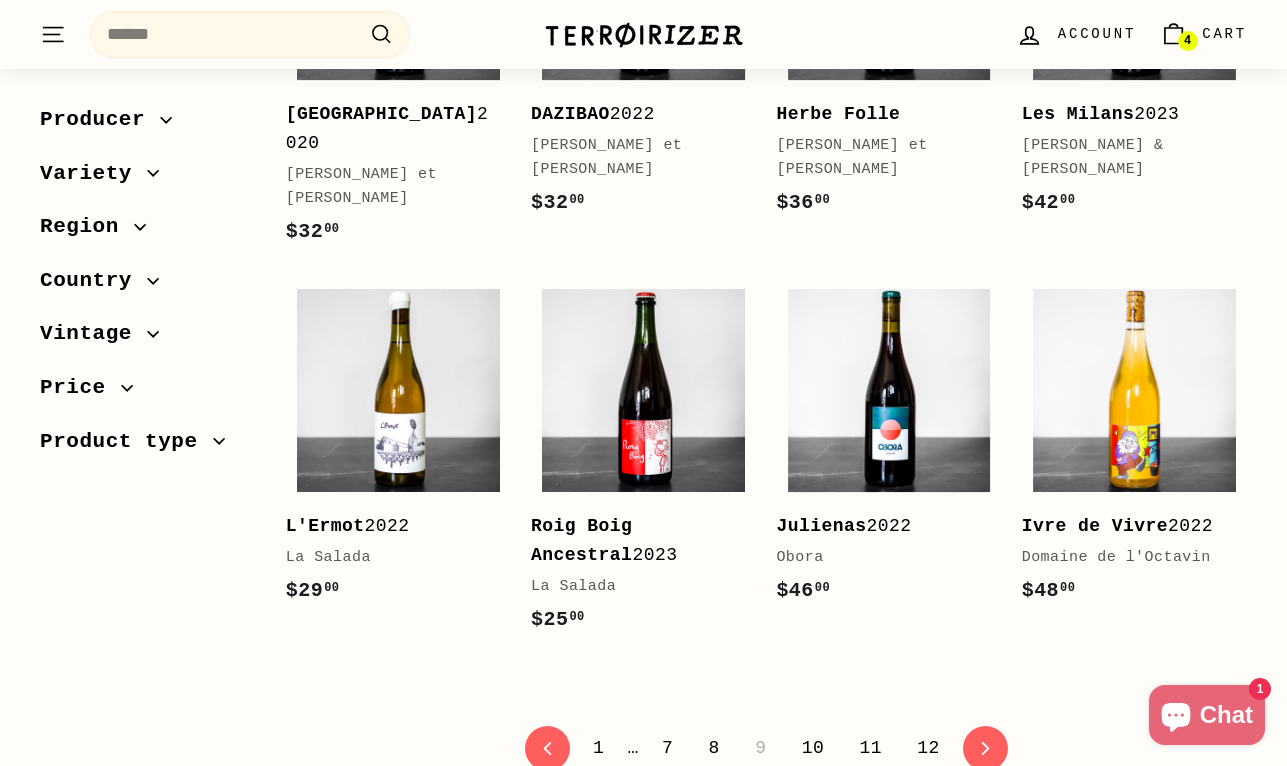 click on "10" at bounding box center (813, 748) 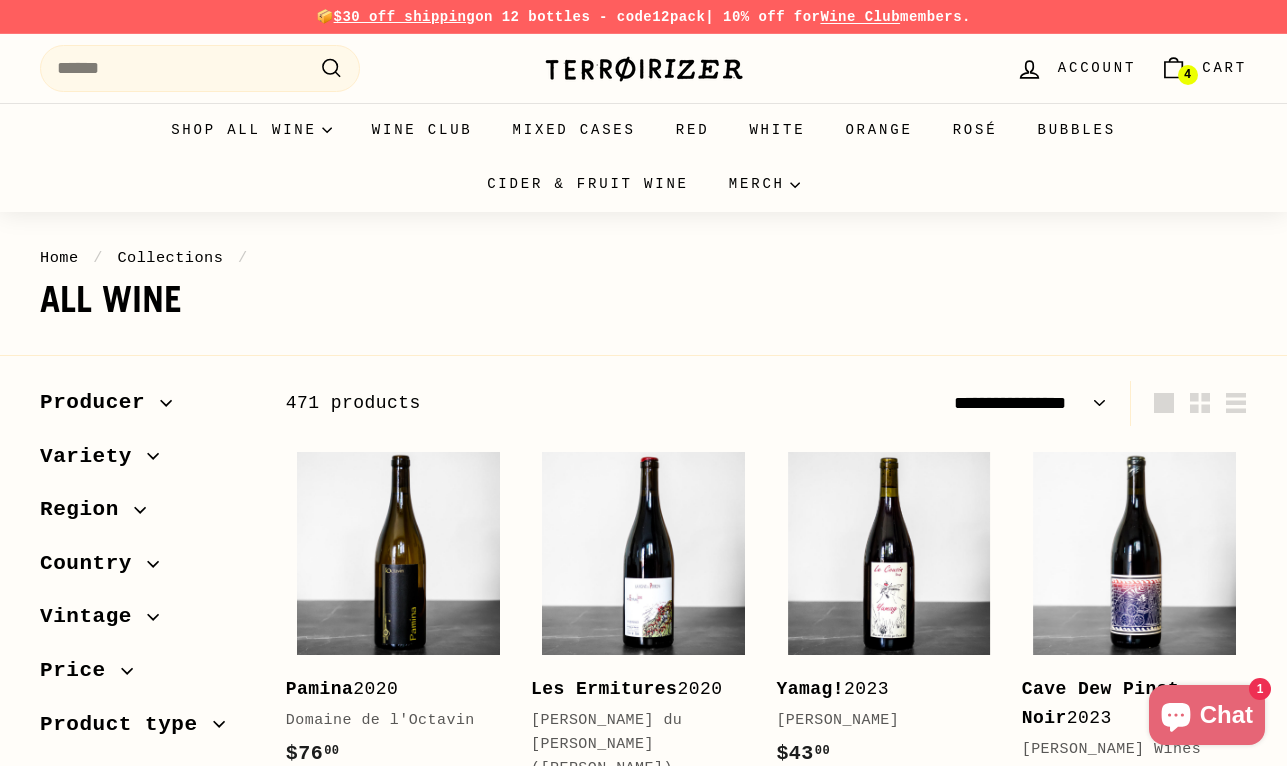 select on "**********" 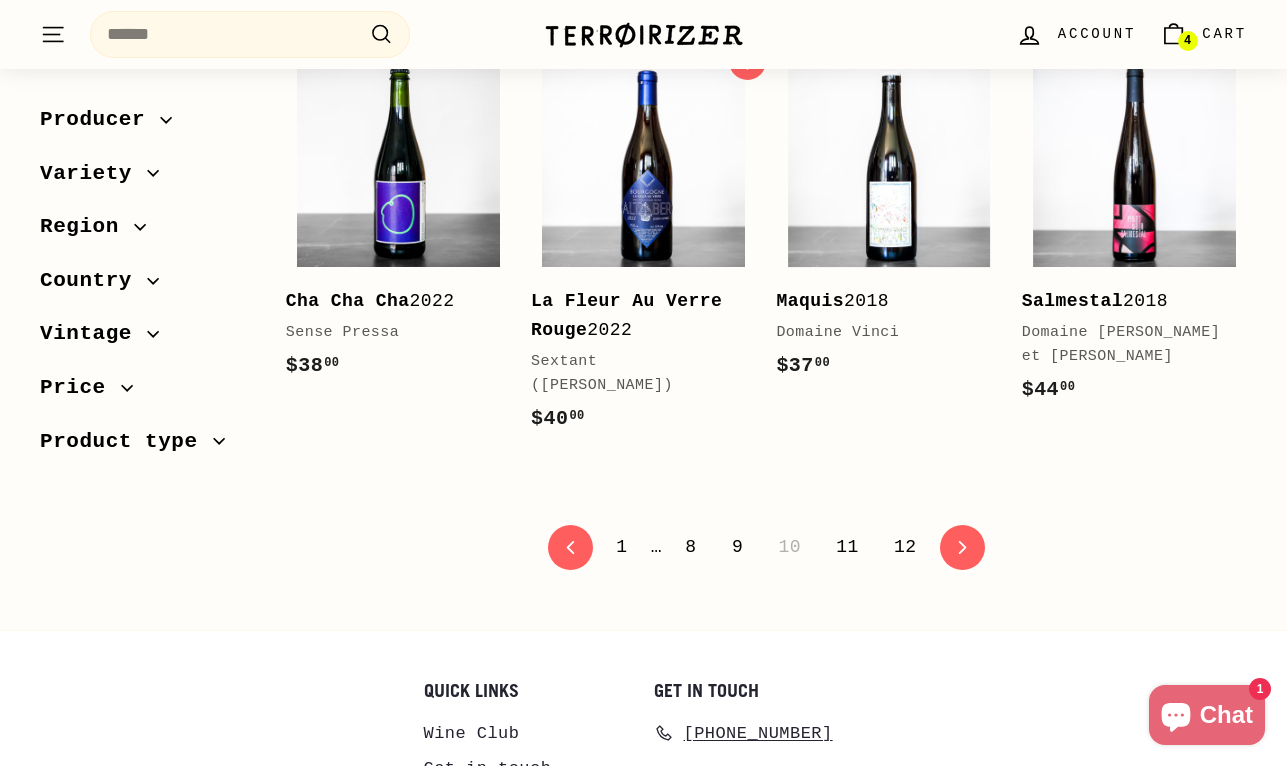 scroll, scrollTop: 3911, scrollLeft: 0, axis: vertical 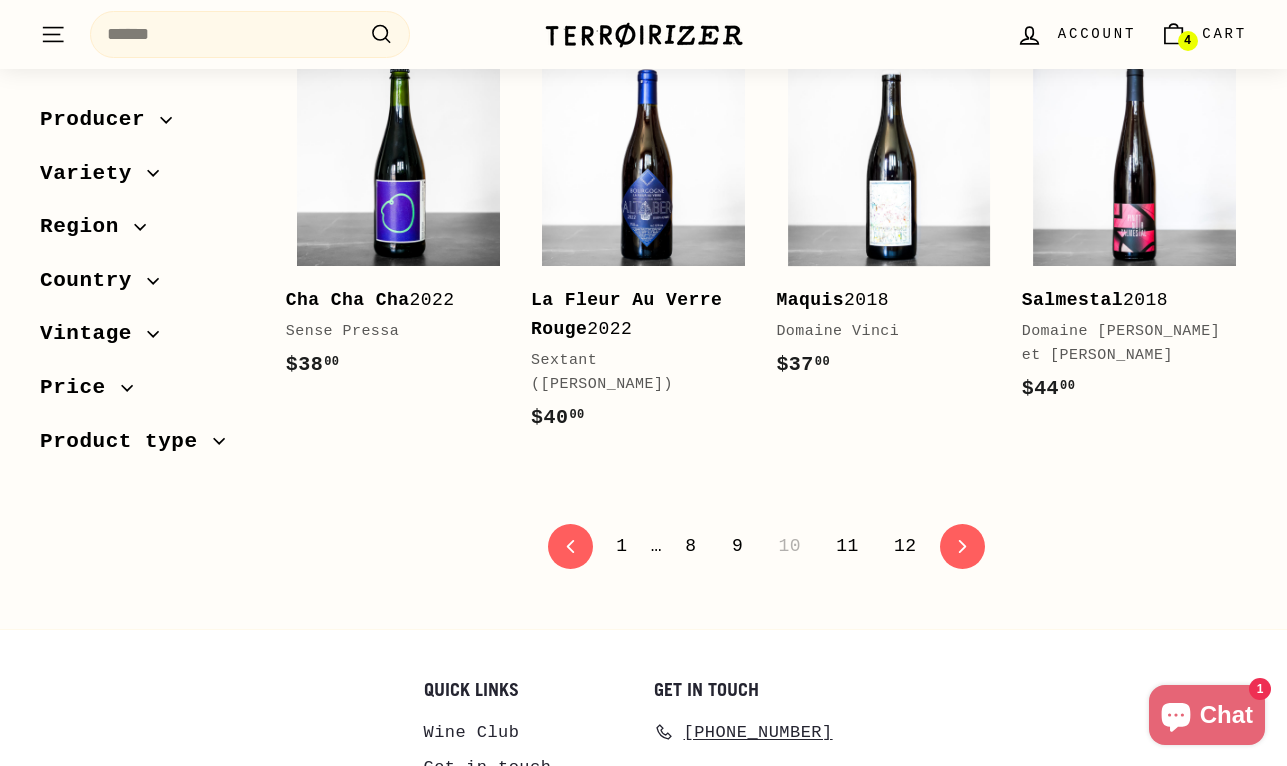 click on "11" at bounding box center (847, 546) 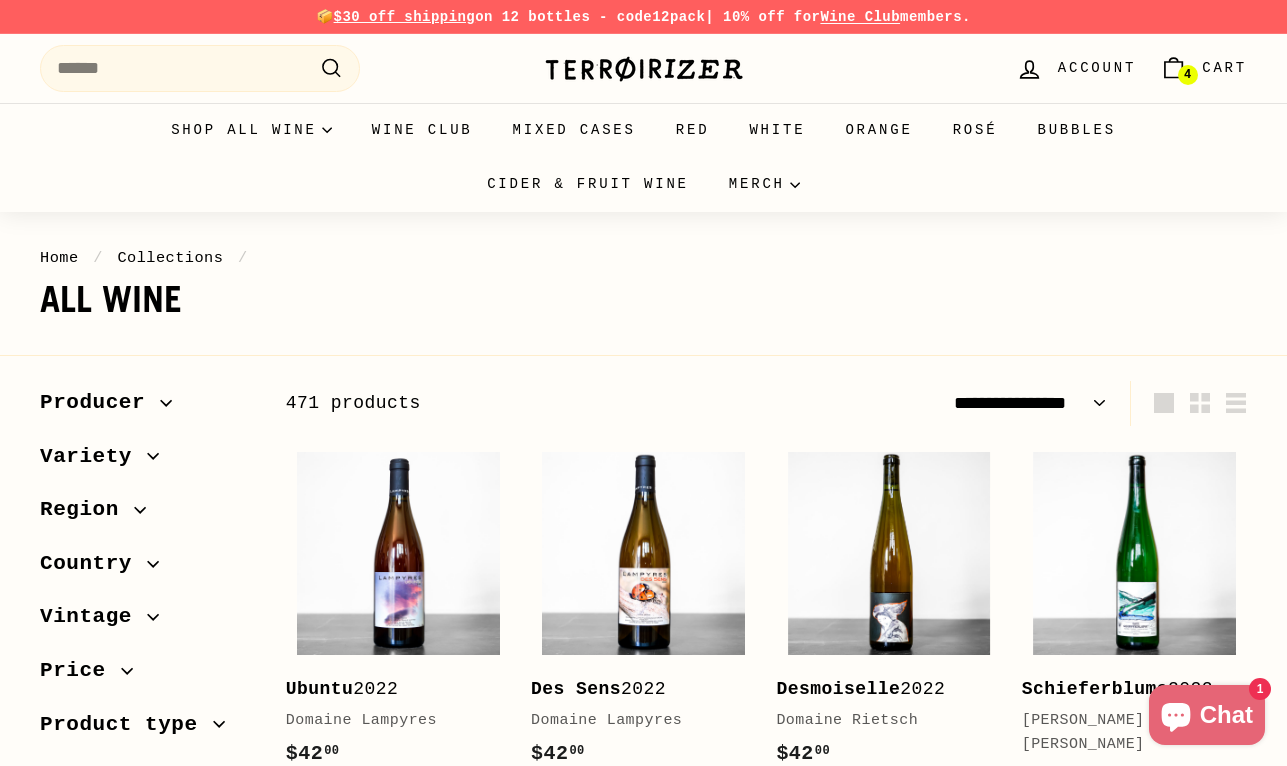 select on "**********" 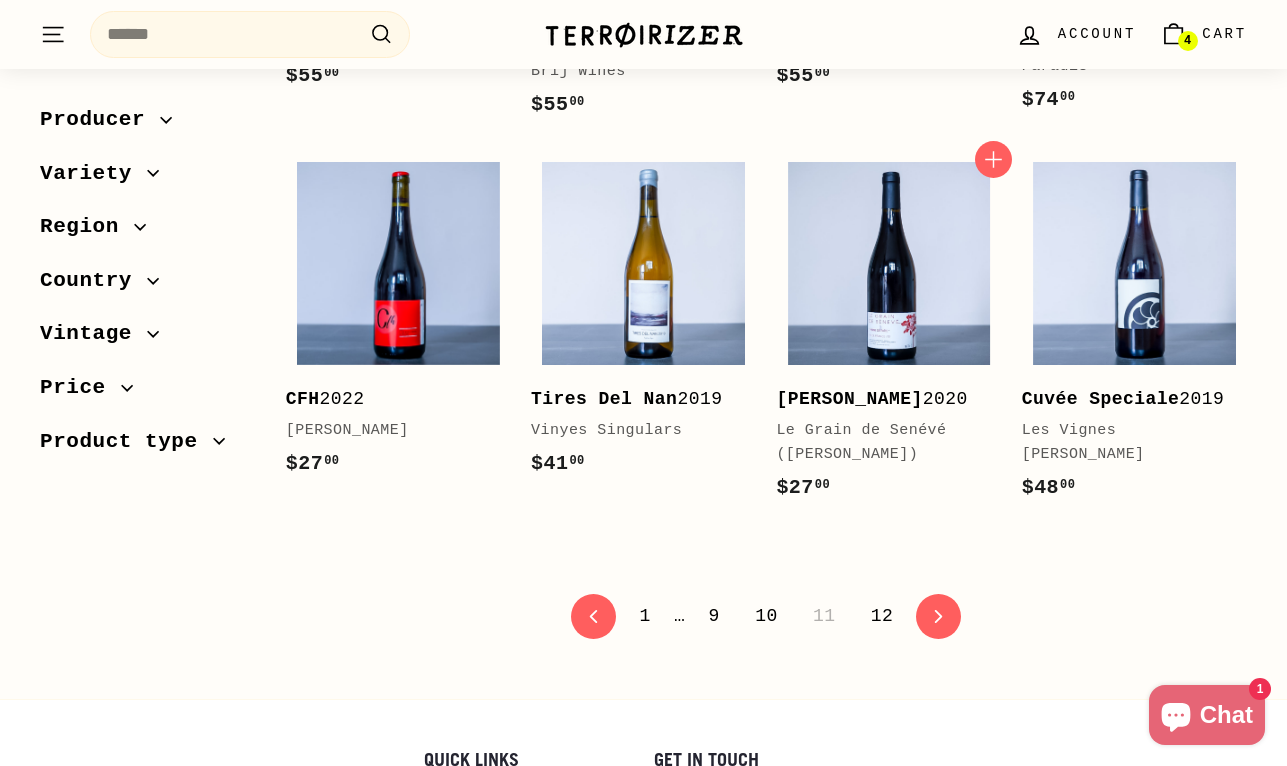 scroll, scrollTop: 3920, scrollLeft: 0, axis: vertical 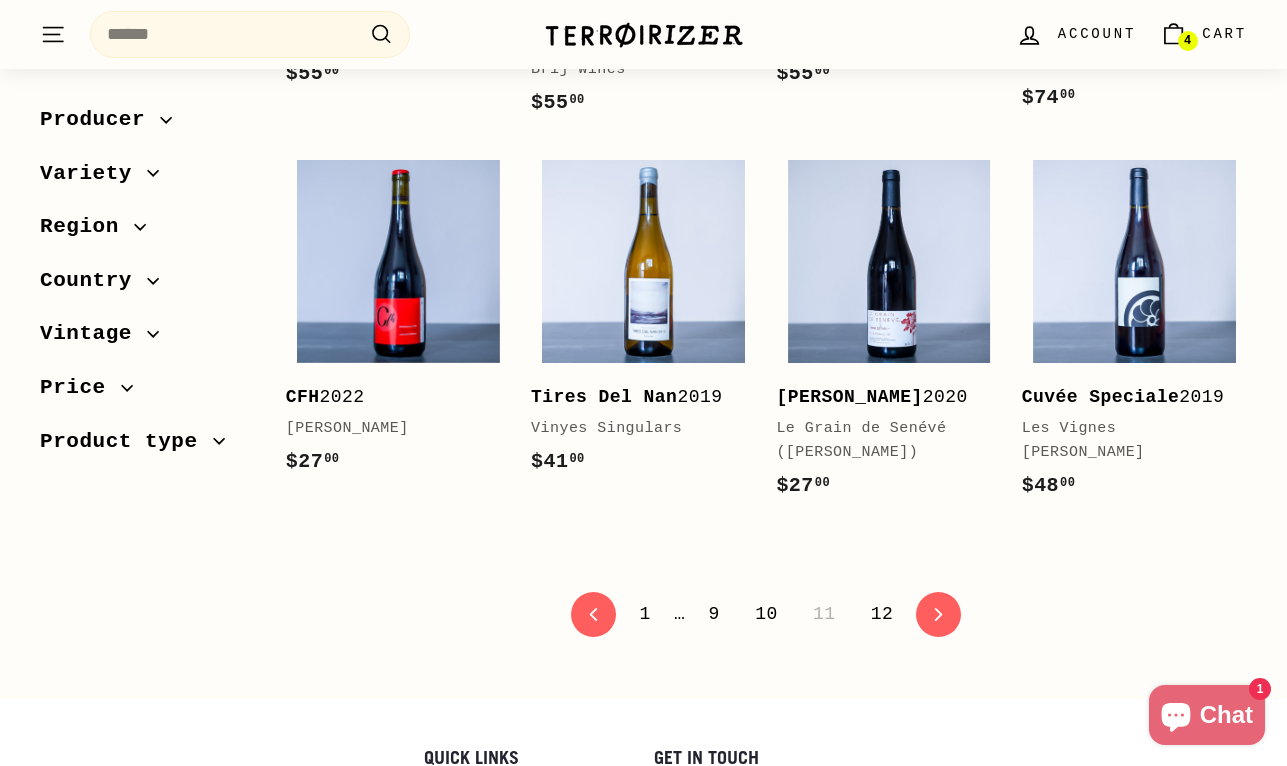 click on "12" at bounding box center [882, 614] 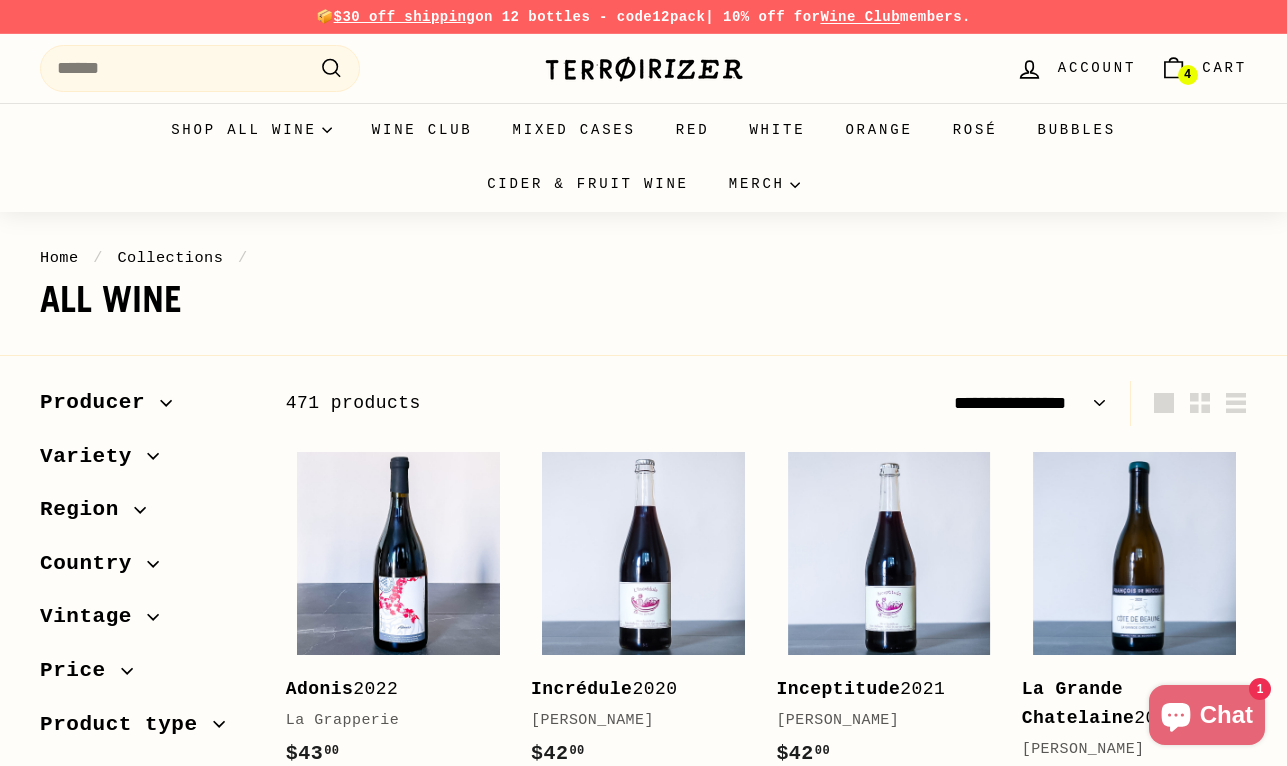 select on "**********" 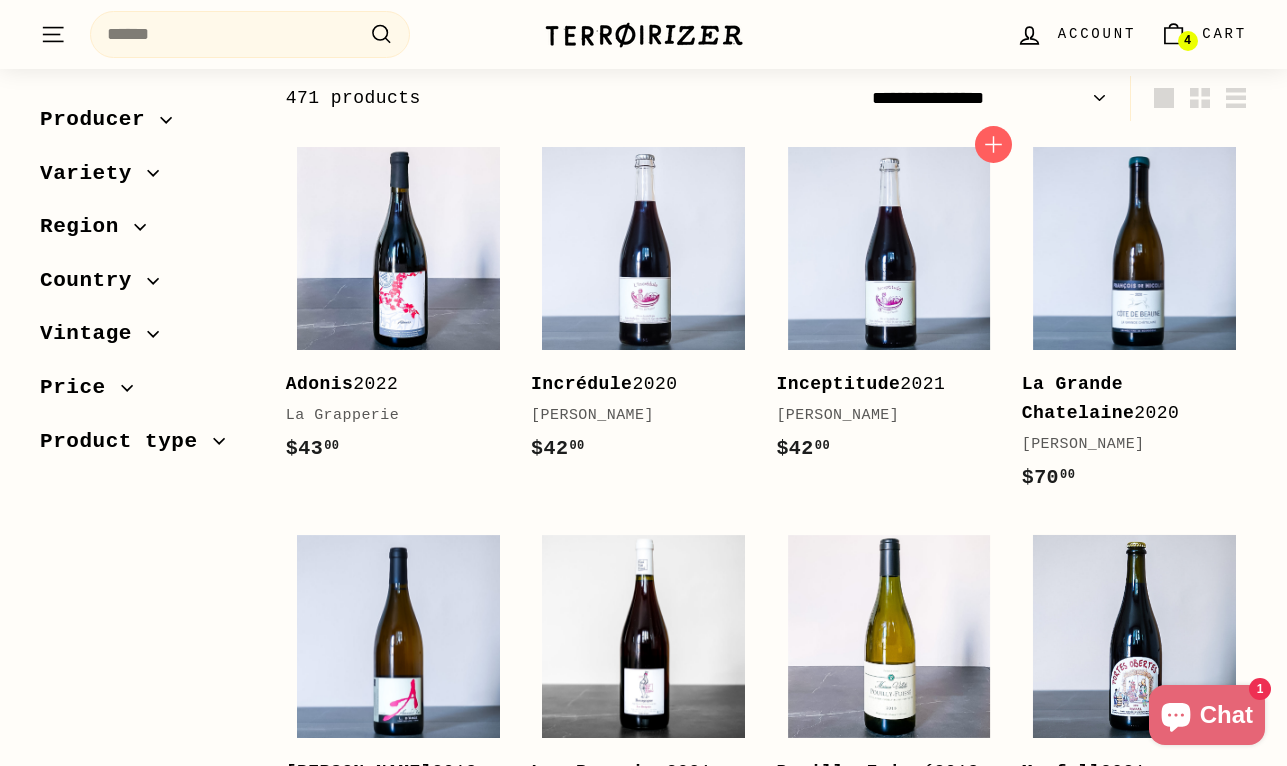 scroll, scrollTop: 595, scrollLeft: 0, axis: vertical 